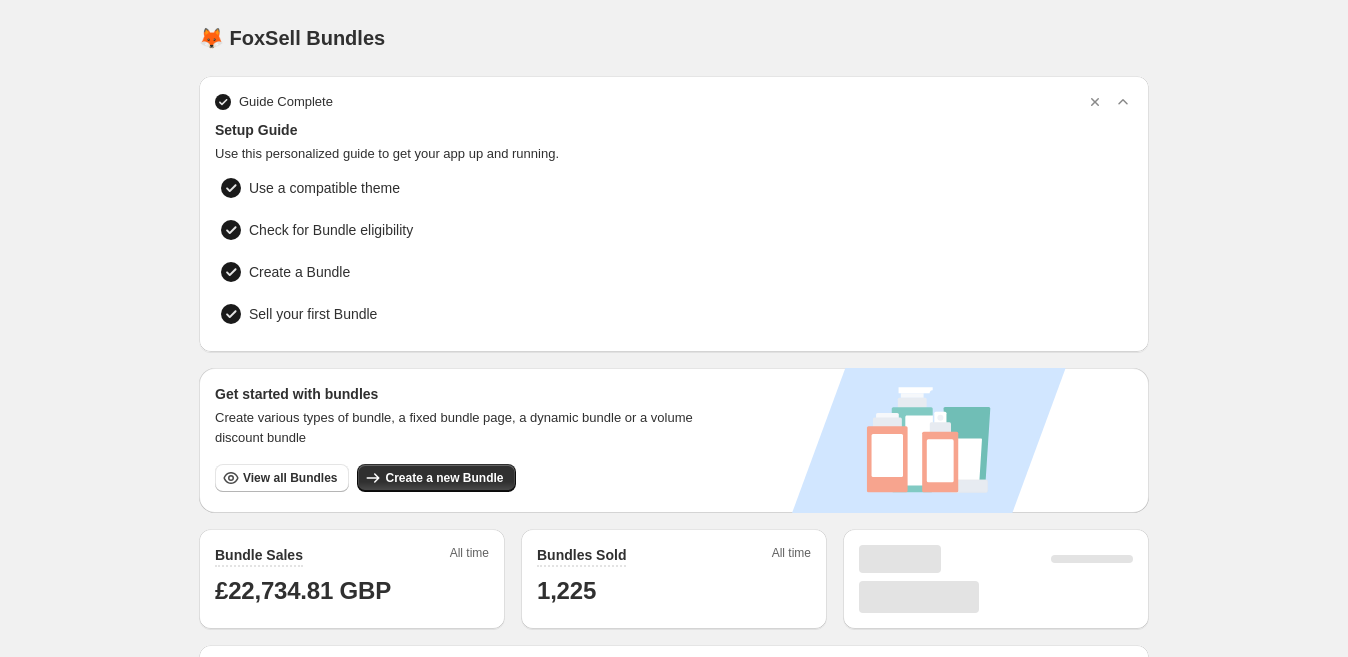 scroll, scrollTop: 0, scrollLeft: 0, axis: both 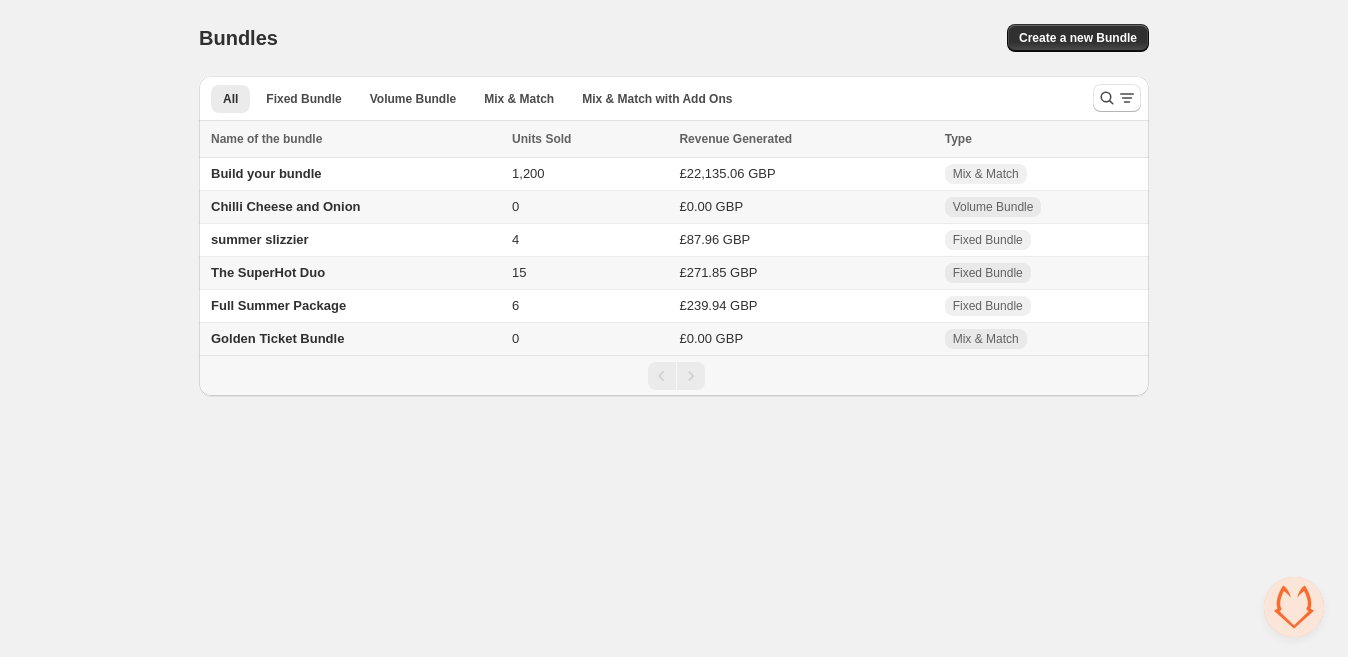 click on "Golden Ticket Bundle" at bounding box center [277, 338] 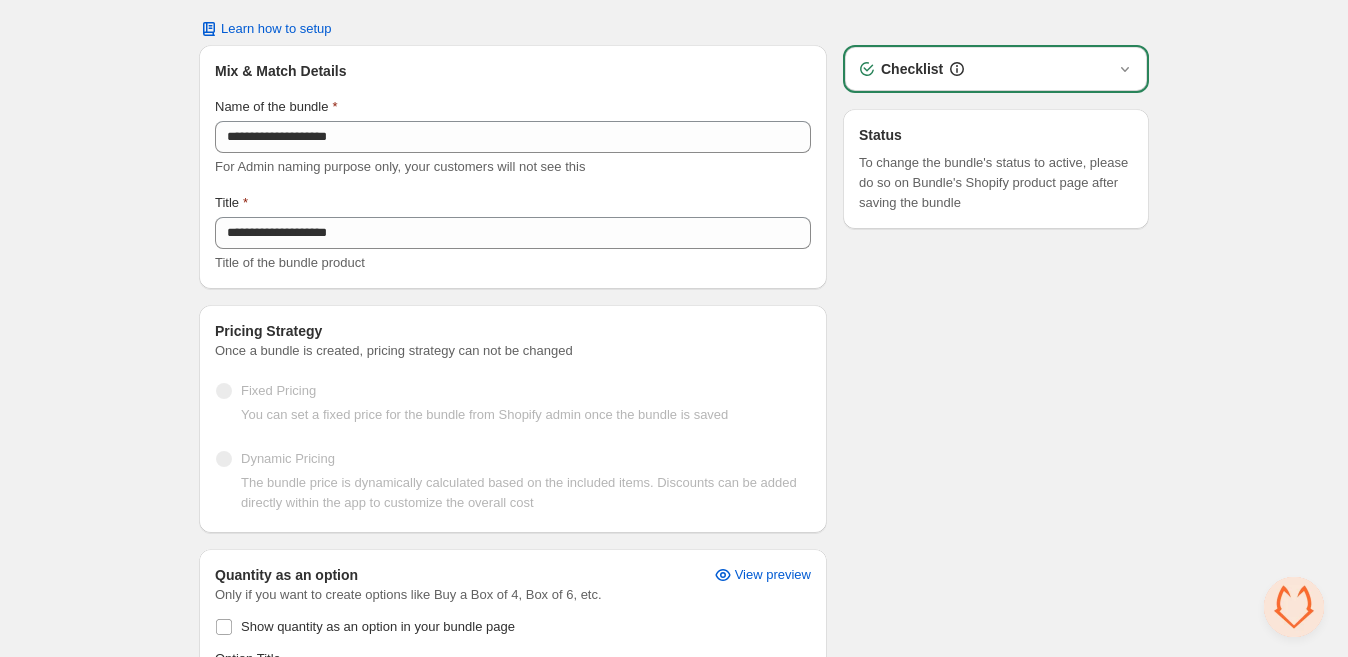 scroll, scrollTop: 0, scrollLeft: 0, axis: both 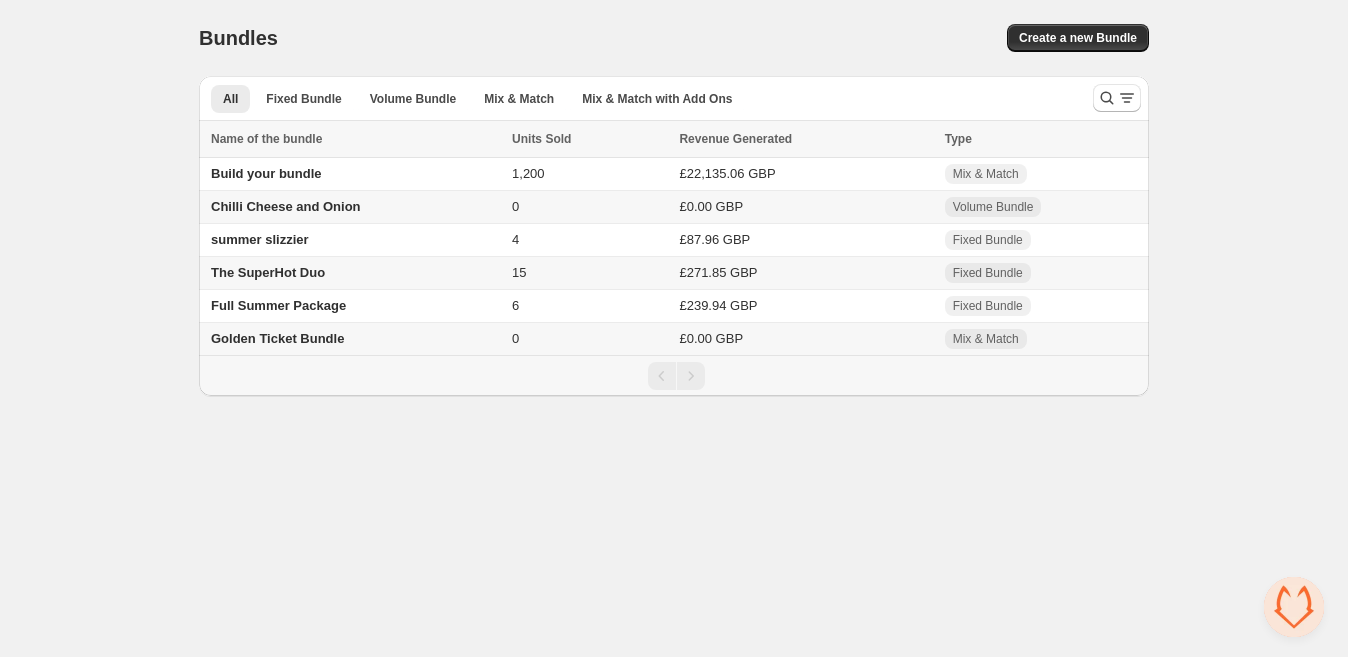 click on "Home Bundles Analytics Plan and Billing Bundles. This page is ready Bundles Create a new Bundle All Fixed Bundle Volume Bundle Mix & Match Mix & Match with Add Ons More views All Fixed Bundle Volume Bundle Mix & Match Mix & Match with Add Ons More views Name of the bundle Name of the bundle Units Sold Revenue Generated Type Select all 6 Bundles 0 selected Name of the bundle Units Sold Revenue Generated Type Build your bundle 1,200 £22,135.06 GBP Mix & Match Chilli Cheese and Onion 0 £0.00 GBP Volume Bundle summer slizzier 4 £87.96 GBP Fixed Bundle The SuperHot Duo 15 £271.85 GBP Fixed Bundle Full Summer Package 6 £239.94 GBP Fixed Bundle Golden Ticket Bundle 0 £0.00 GBP Mix & Match" at bounding box center [674, 198] 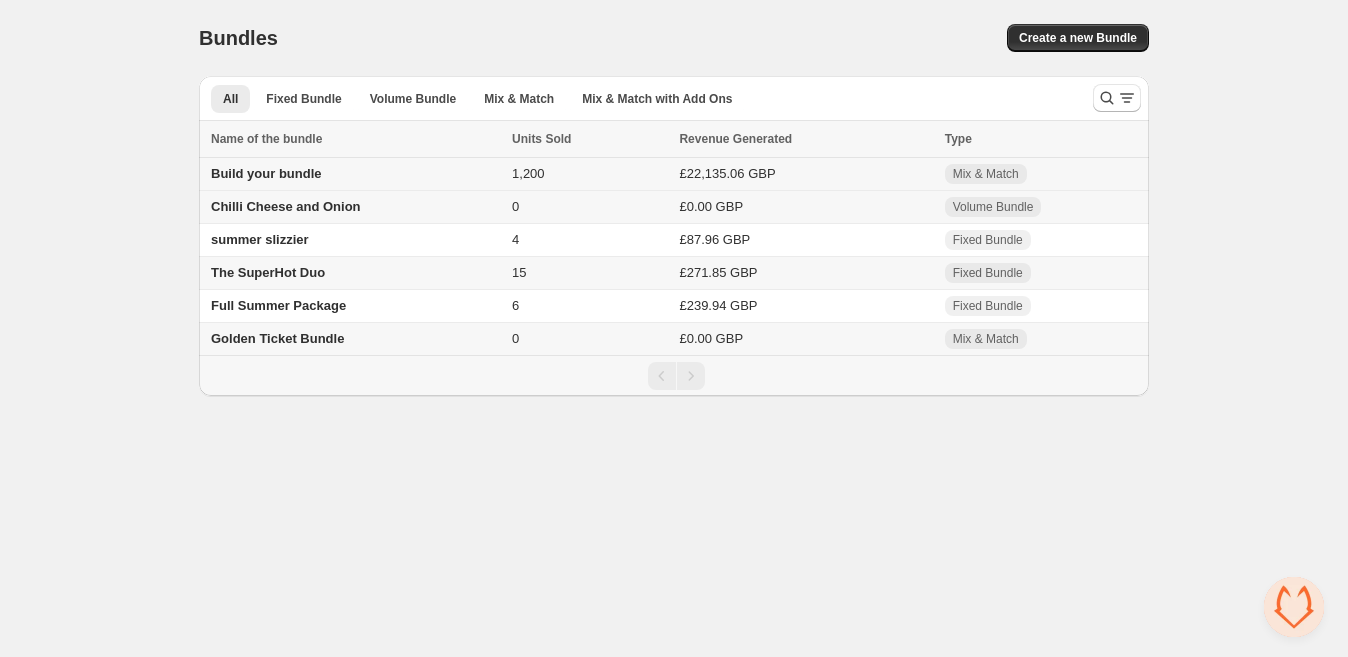click on "Build your bundle" at bounding box center [266, 173] 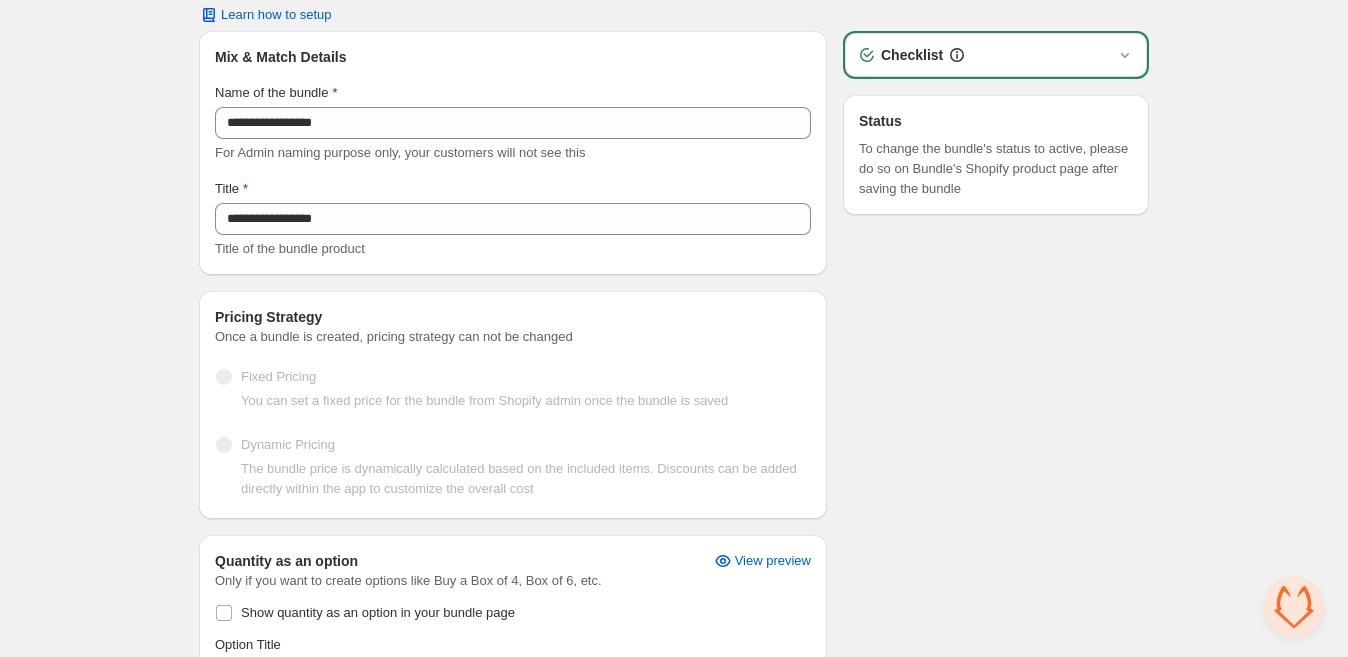 scroll, scrollTop: 0, scrollLeft: 0, axis: both 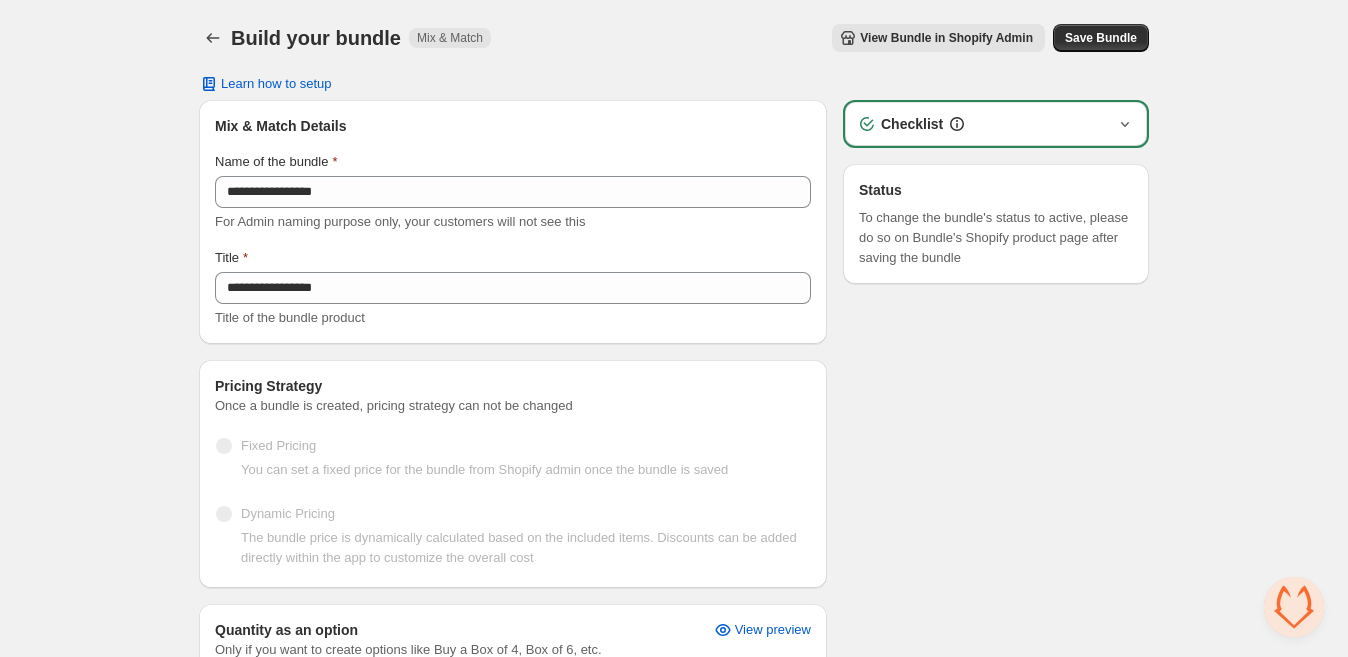 click 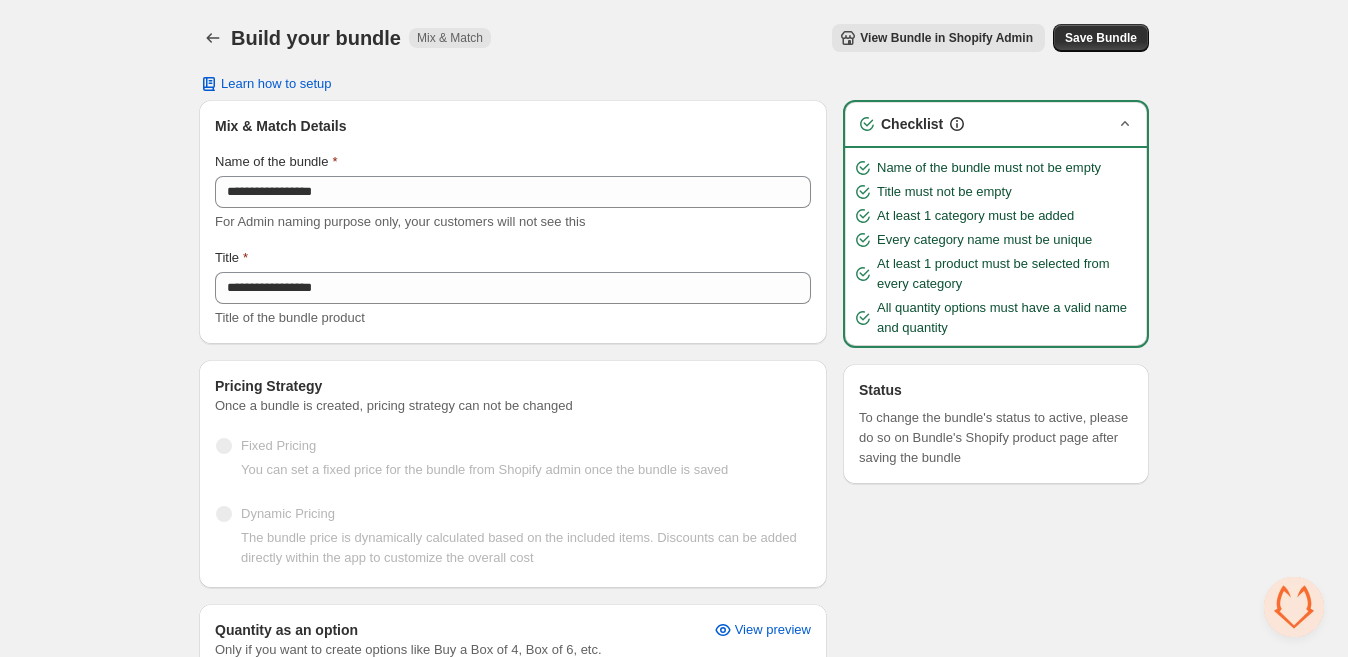click 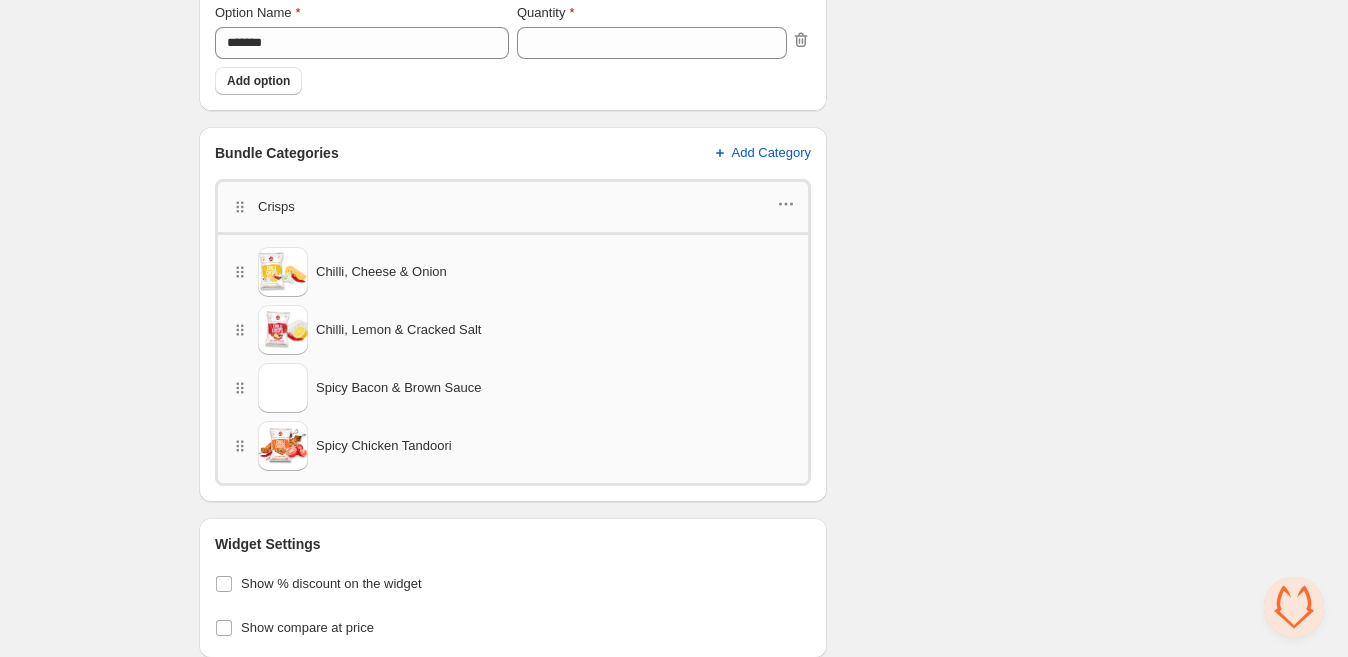 scroll, scrollTop: 933, scrollLeft: 0, axis: vertical 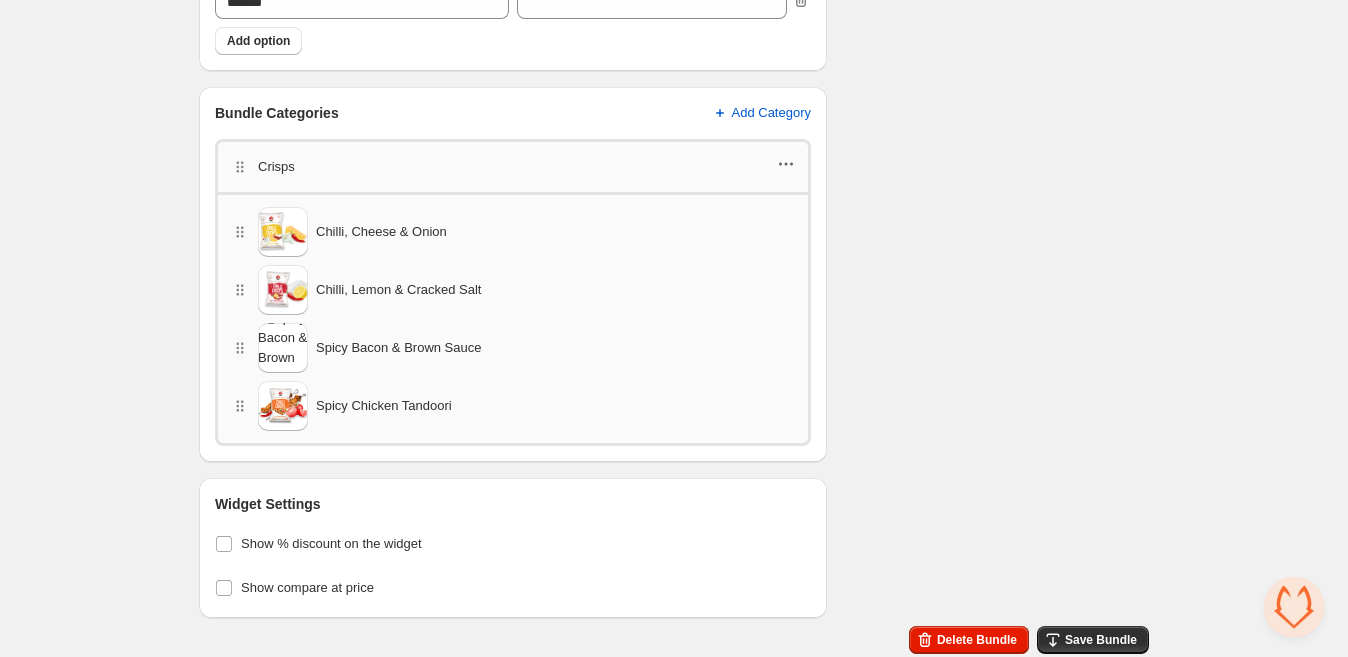click 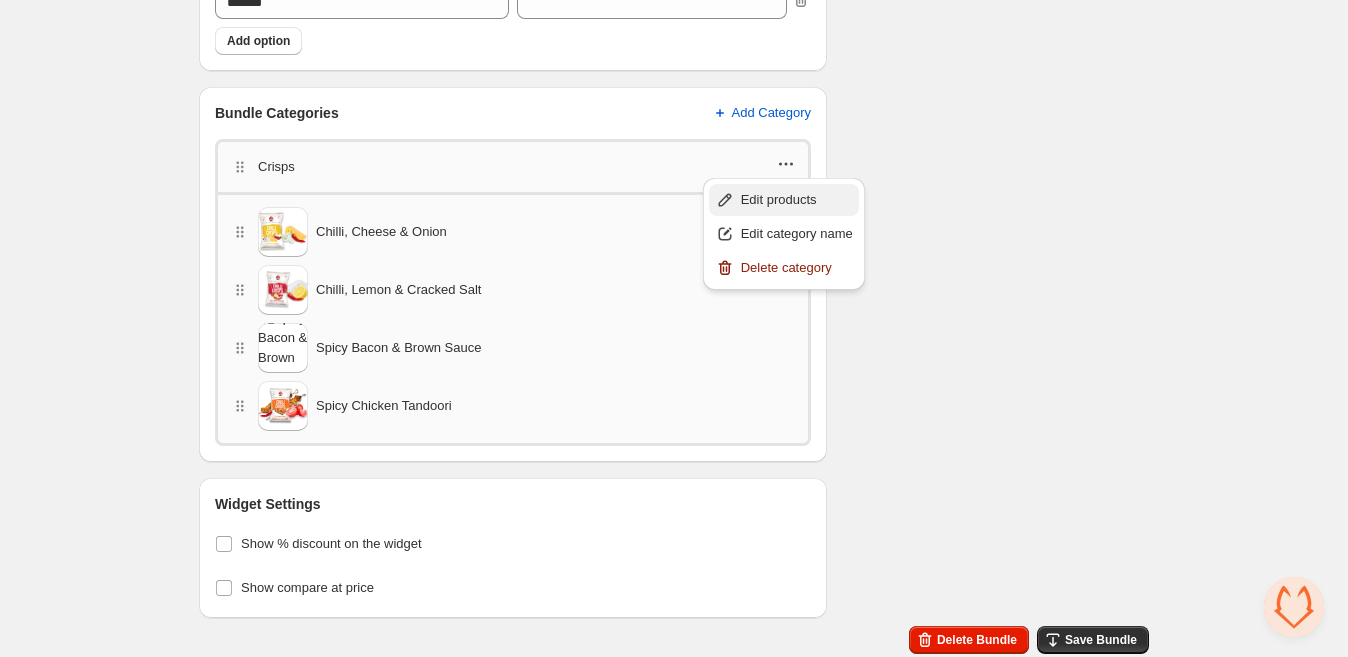 click on "Edit products" at bounding box center [797, 200] 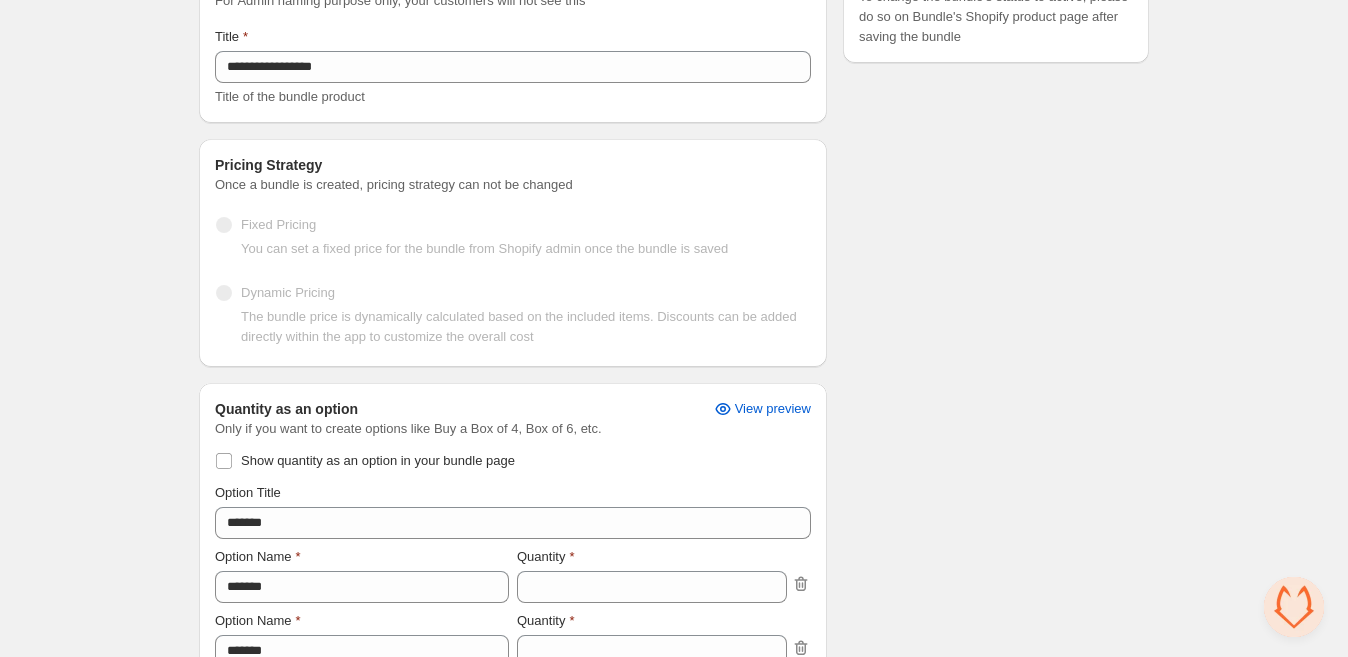 scroll, scrollTop: 0, scrollLeft: 0, axis: both 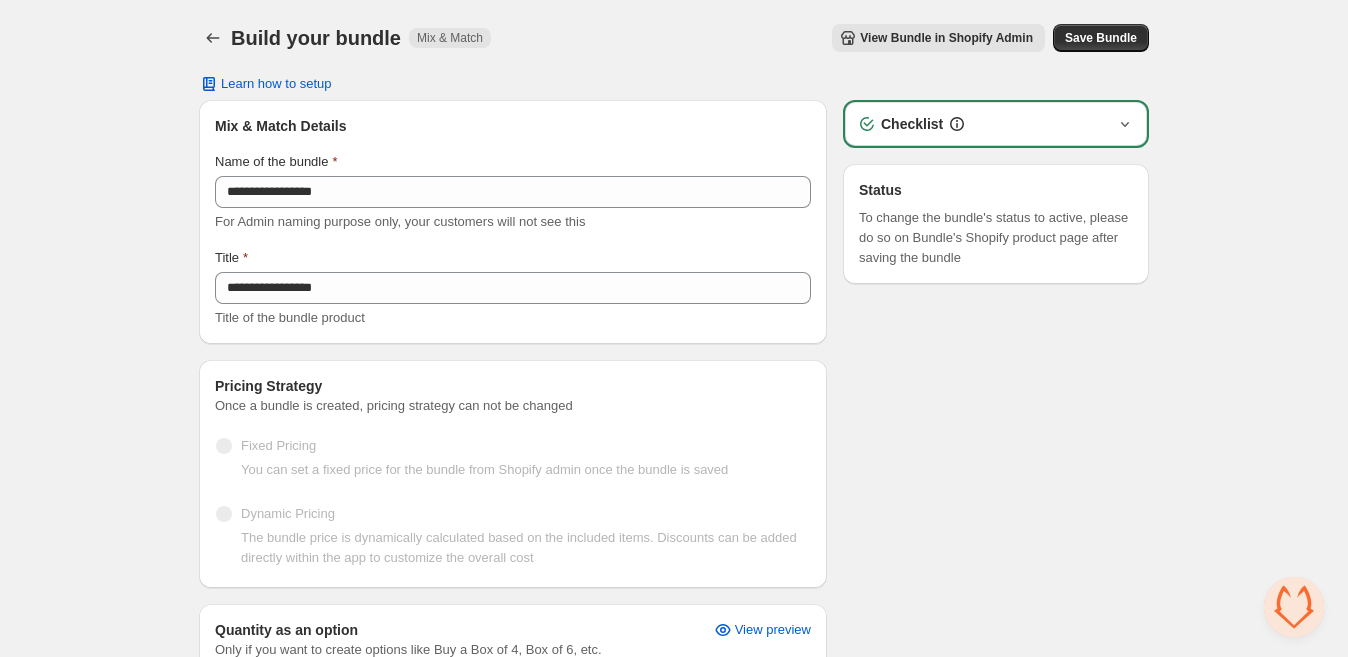 click on "View Bundle in Shopify Admin" at bounding box center [946, 38] 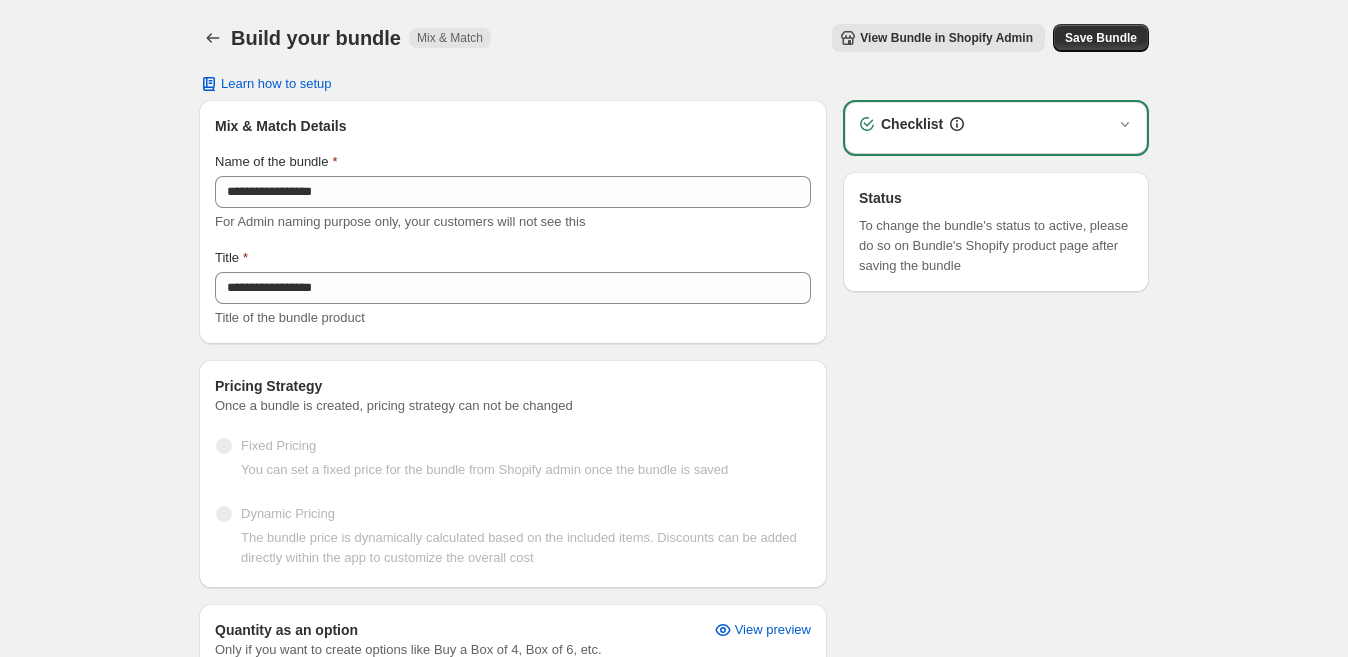 scroll, scrollTop: 0, scrollLeft: 0, axis: both 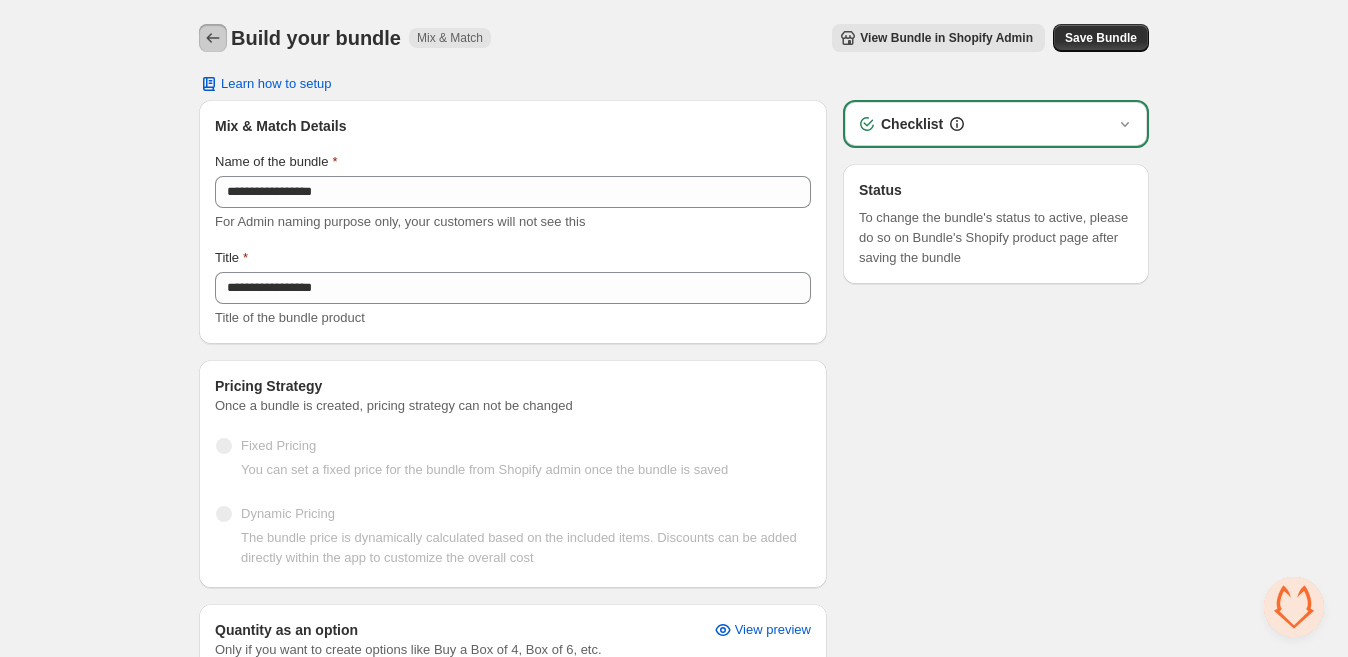 click 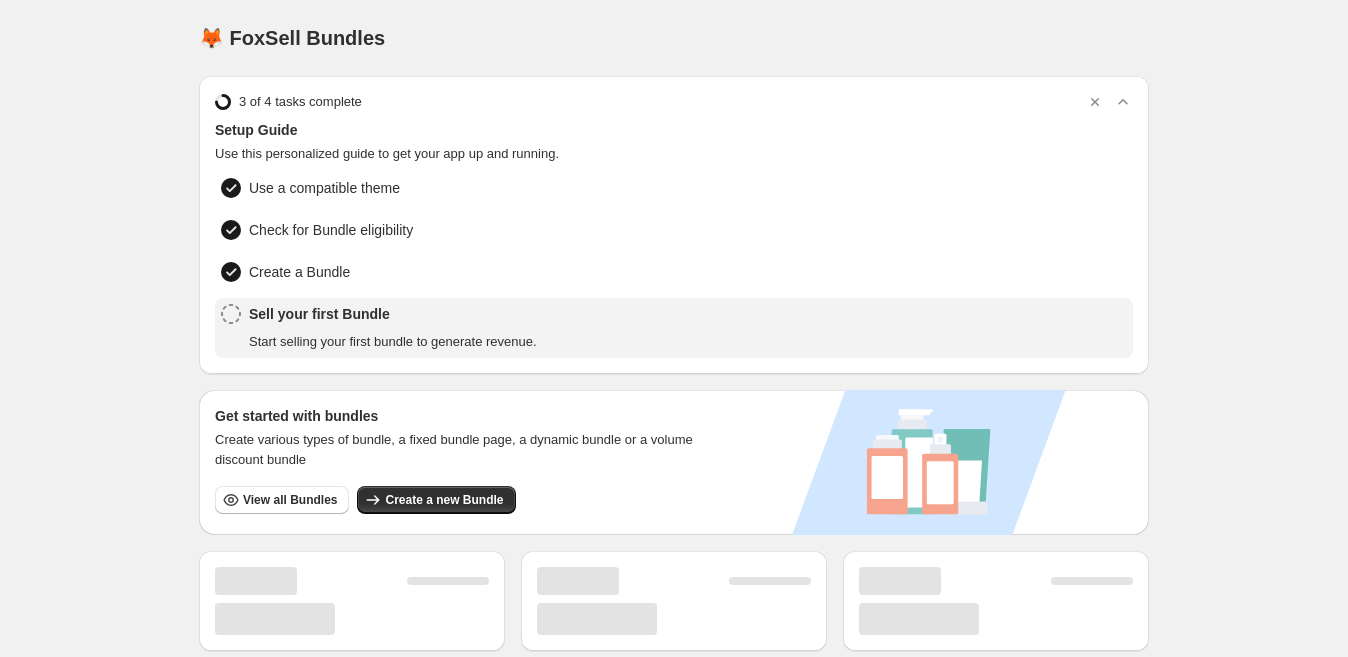 scroll, scrollTop: 0, scrollLeft: 0, axis: both 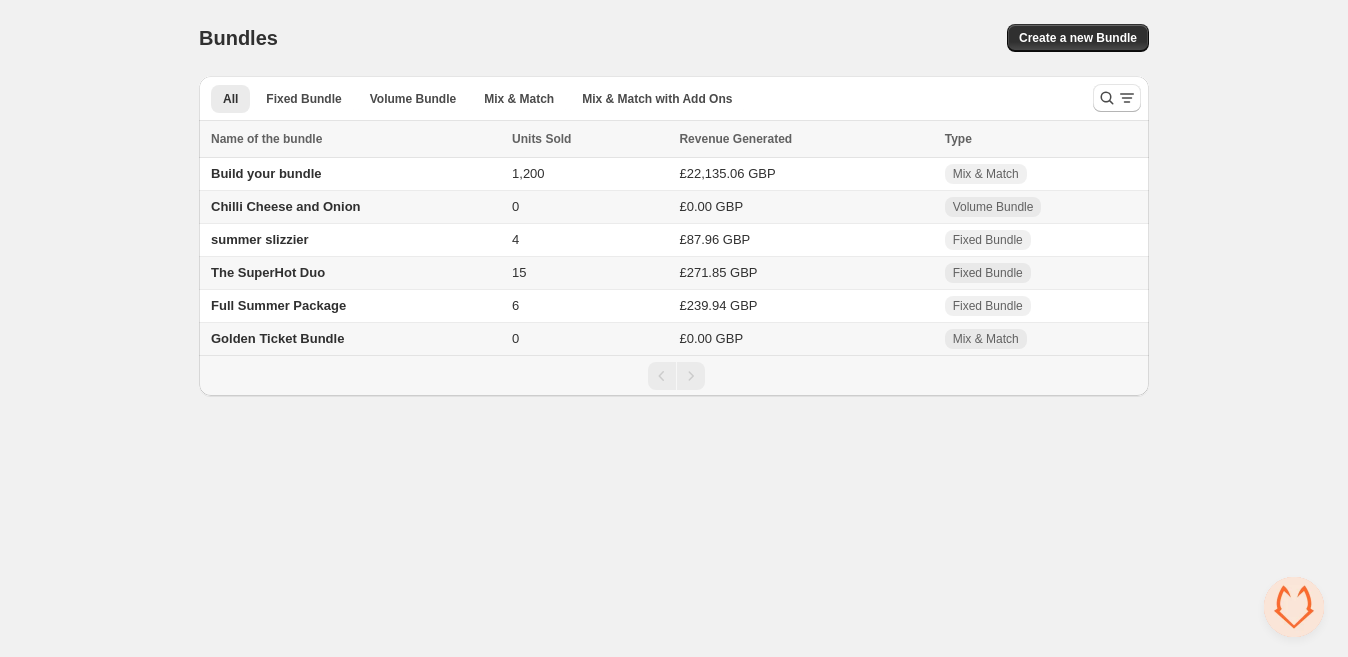 click on "Golden Ticket Bundle" at bounding box center [277, 338] 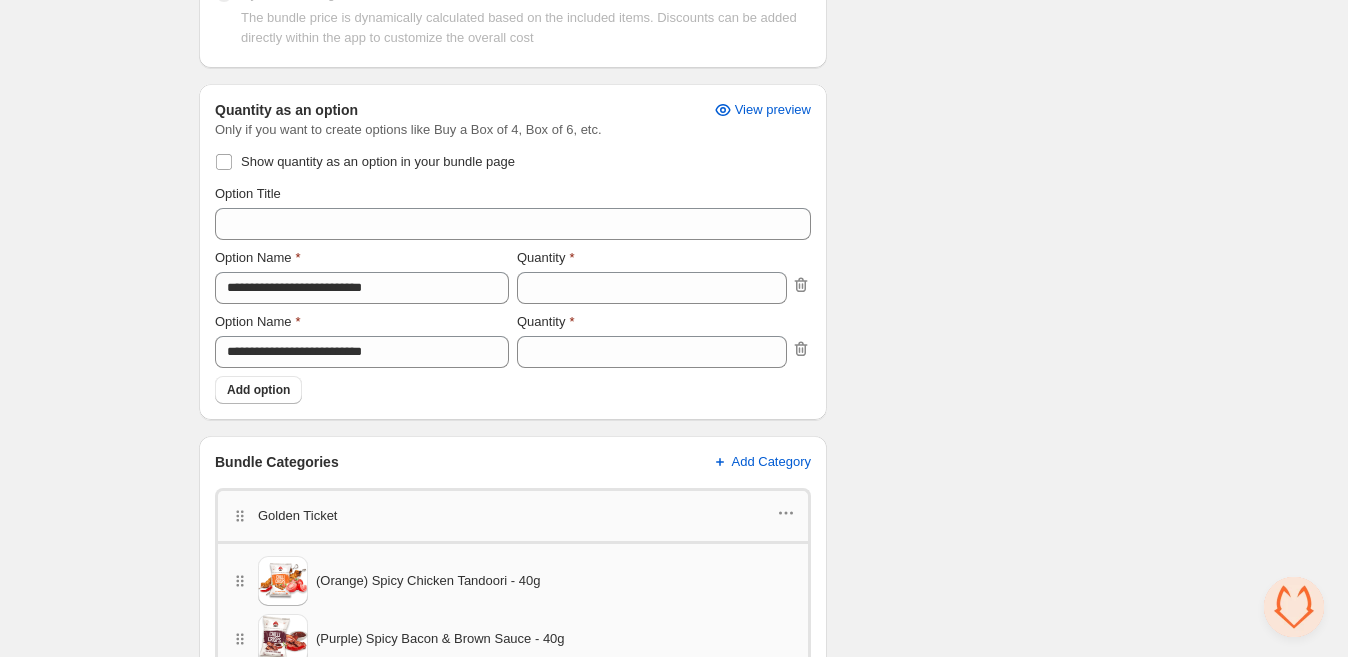 scroll, scrollTop: 527, scrollLeft: 0, axis: vertical 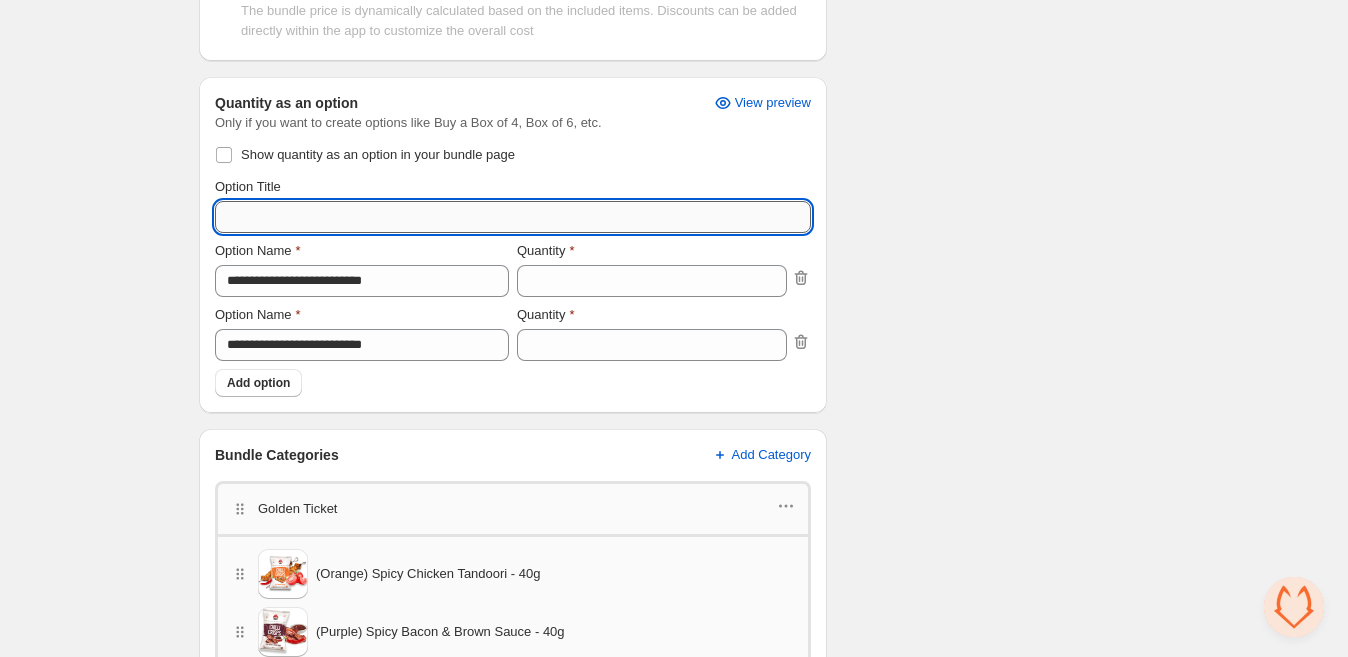 click on "Option Title" at bounding box center [513, 217] 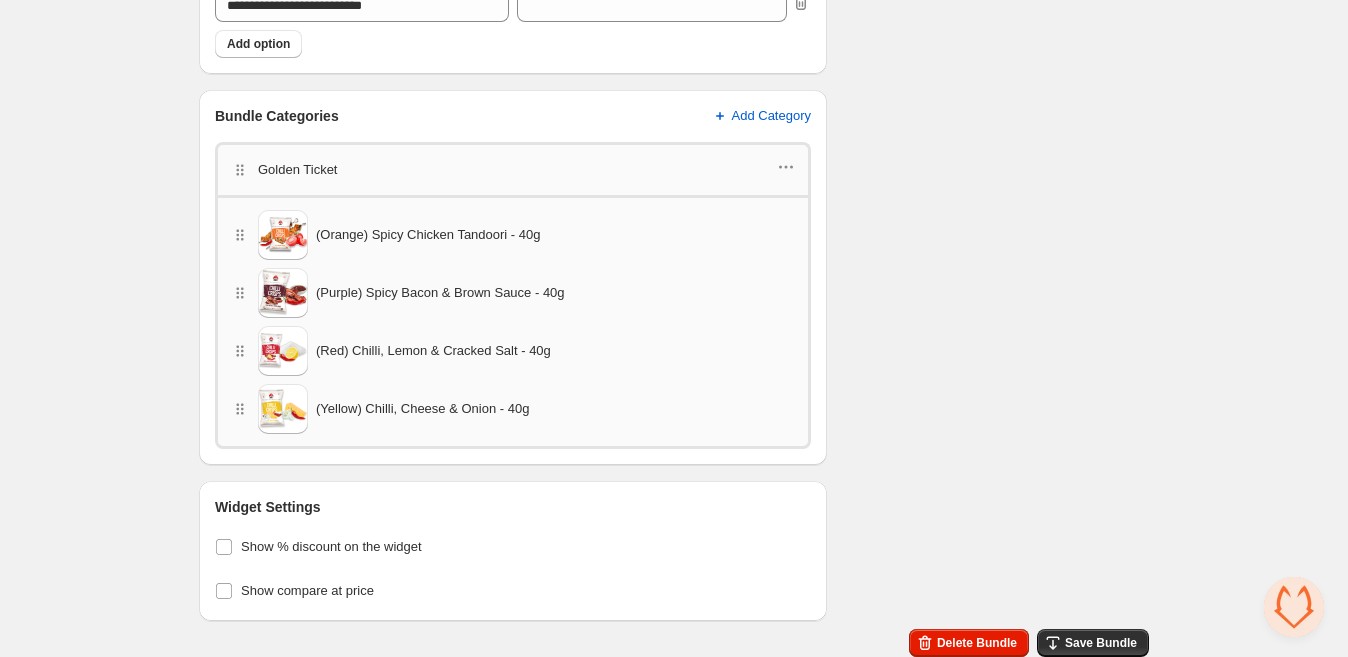 scroll, scrollTop: 869, scrollLeft: 0, axis: vertical 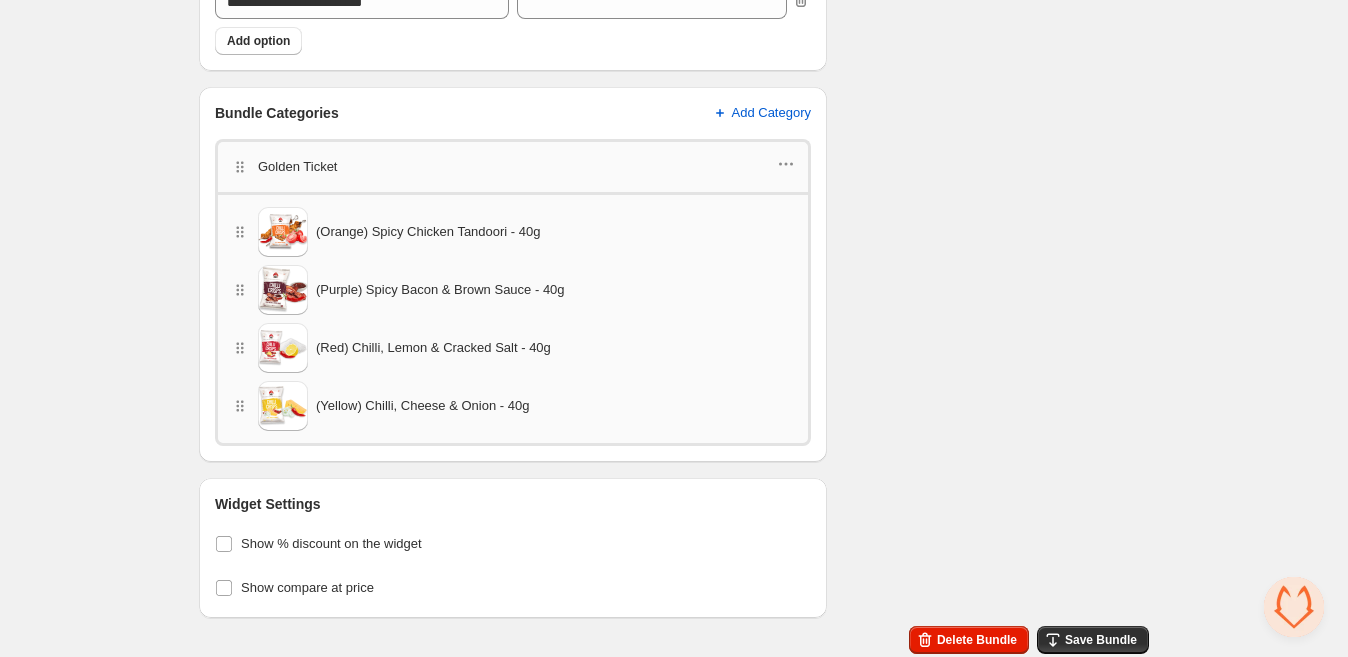 type on "*******" 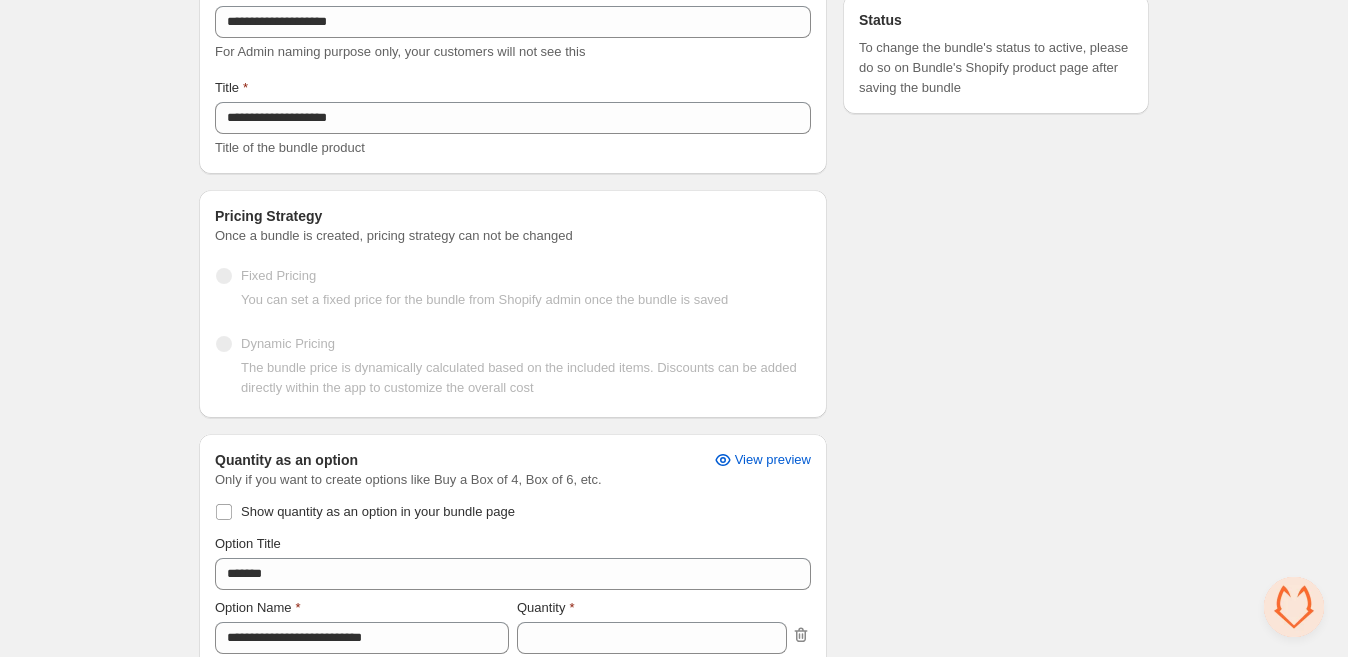 scroll, scrollTop: 207, scrollLeft: 0, axis: vertical 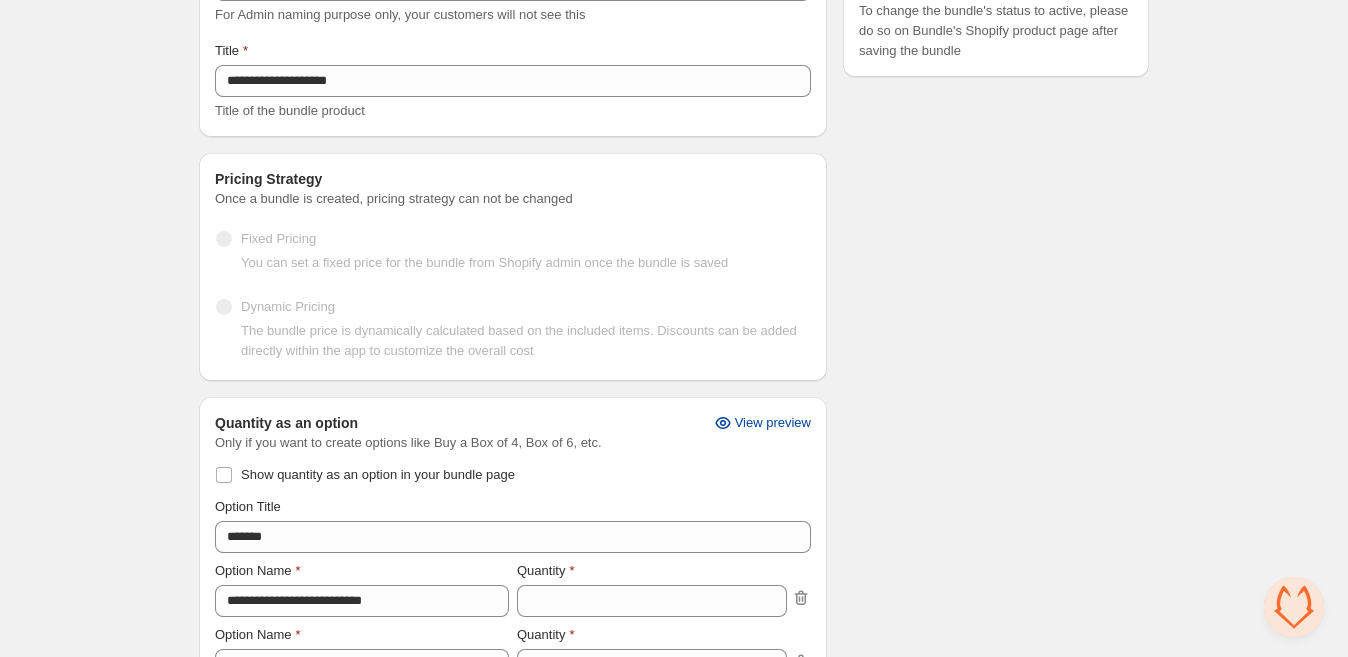 click on "View preview" at bounding box center (773, 423) 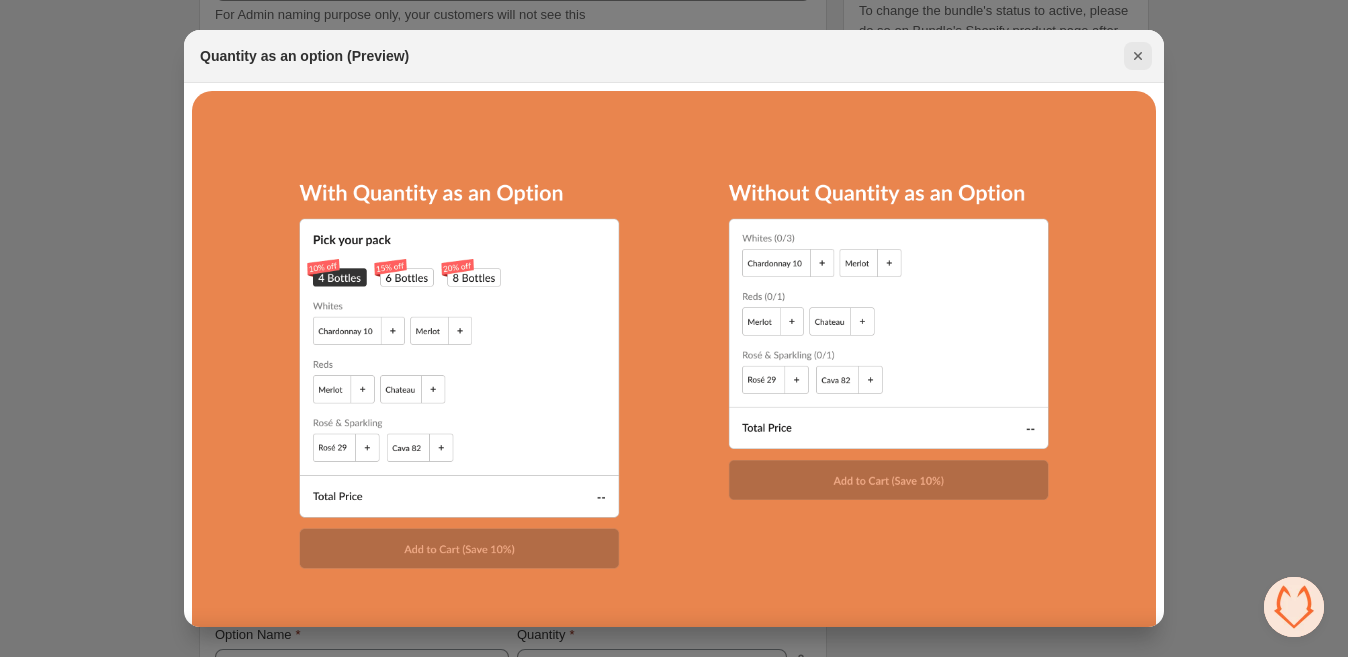 click 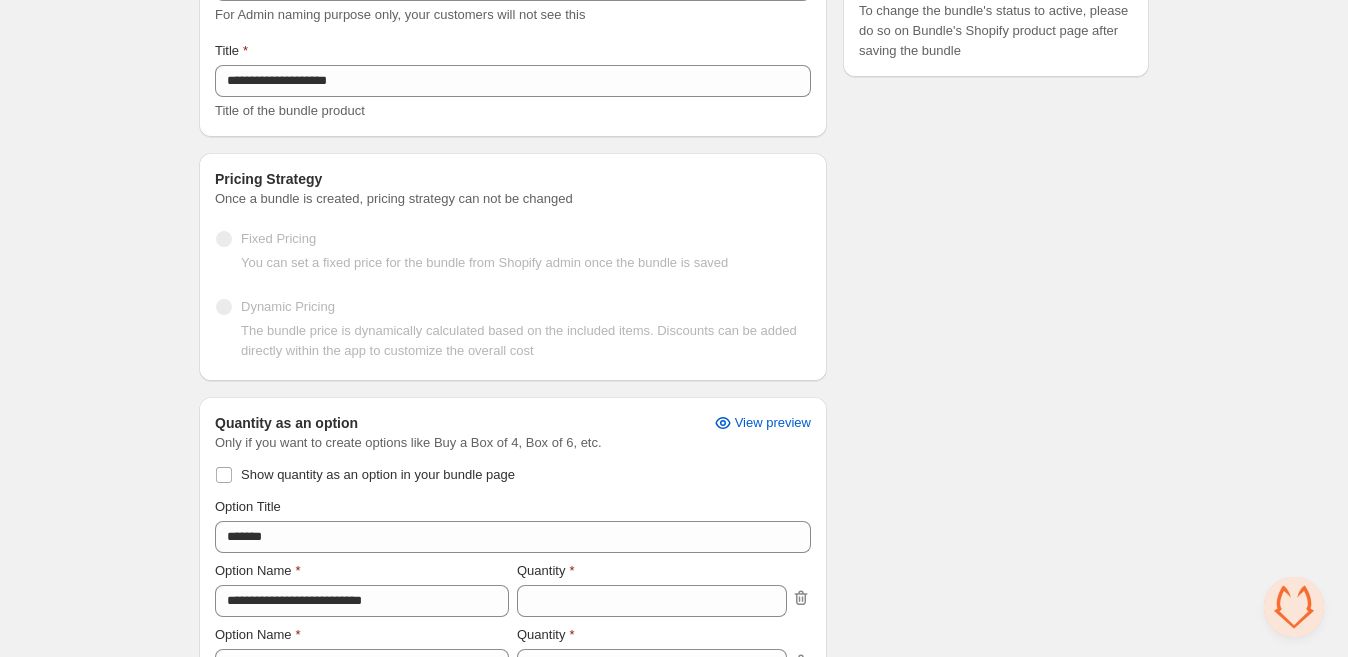 scroll, scrollTop: 0, scrollLeft: 0, axis: both 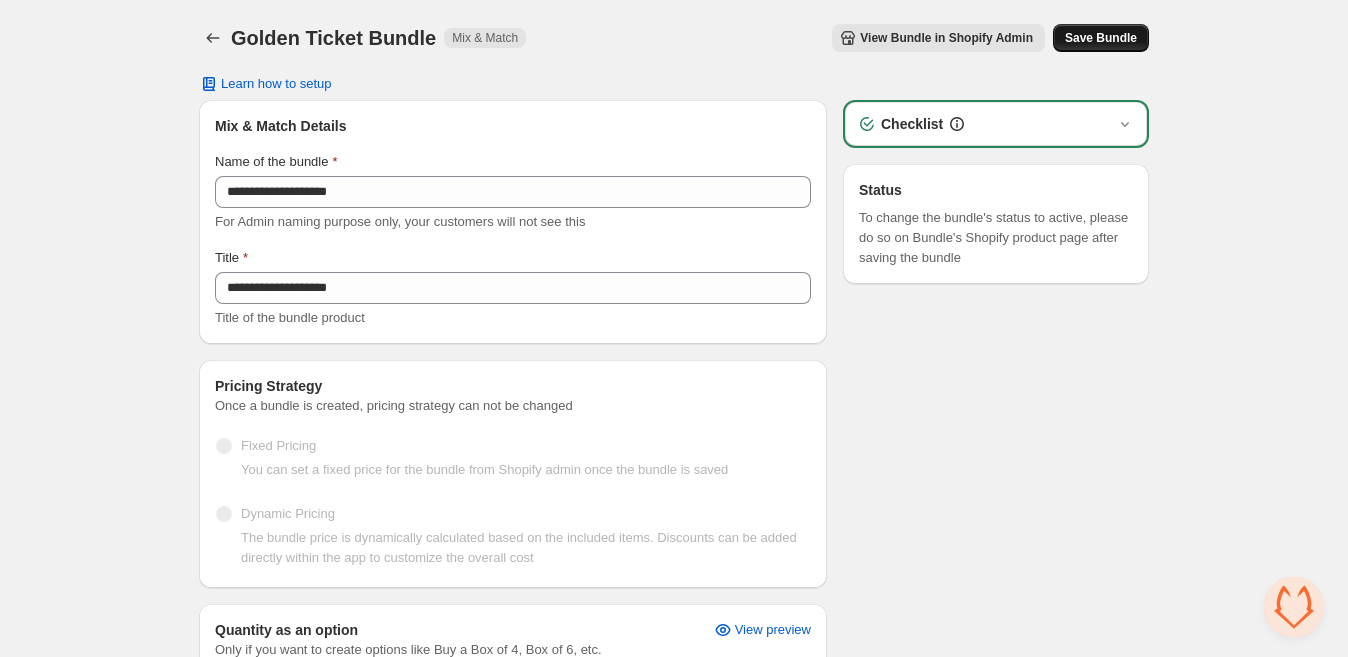 click on "Save Bundle" at bounding box center [1101, 38] 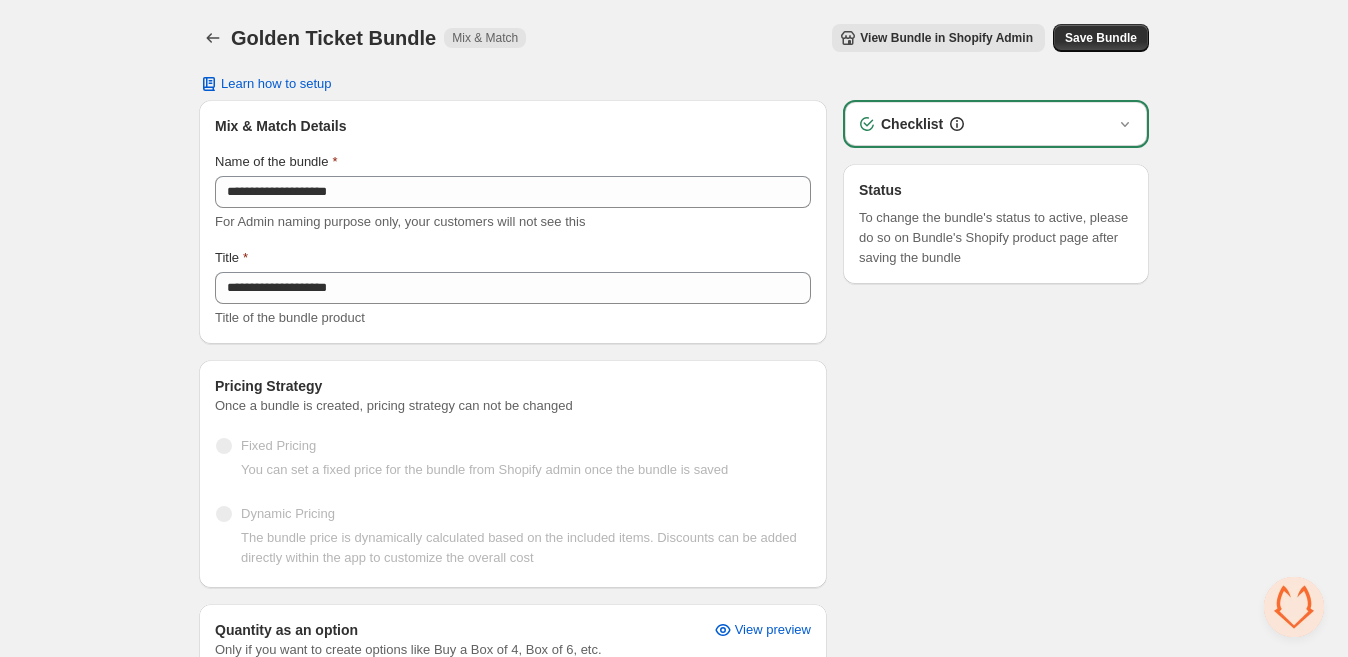 click on "**********" at bounding box center (674, 765) 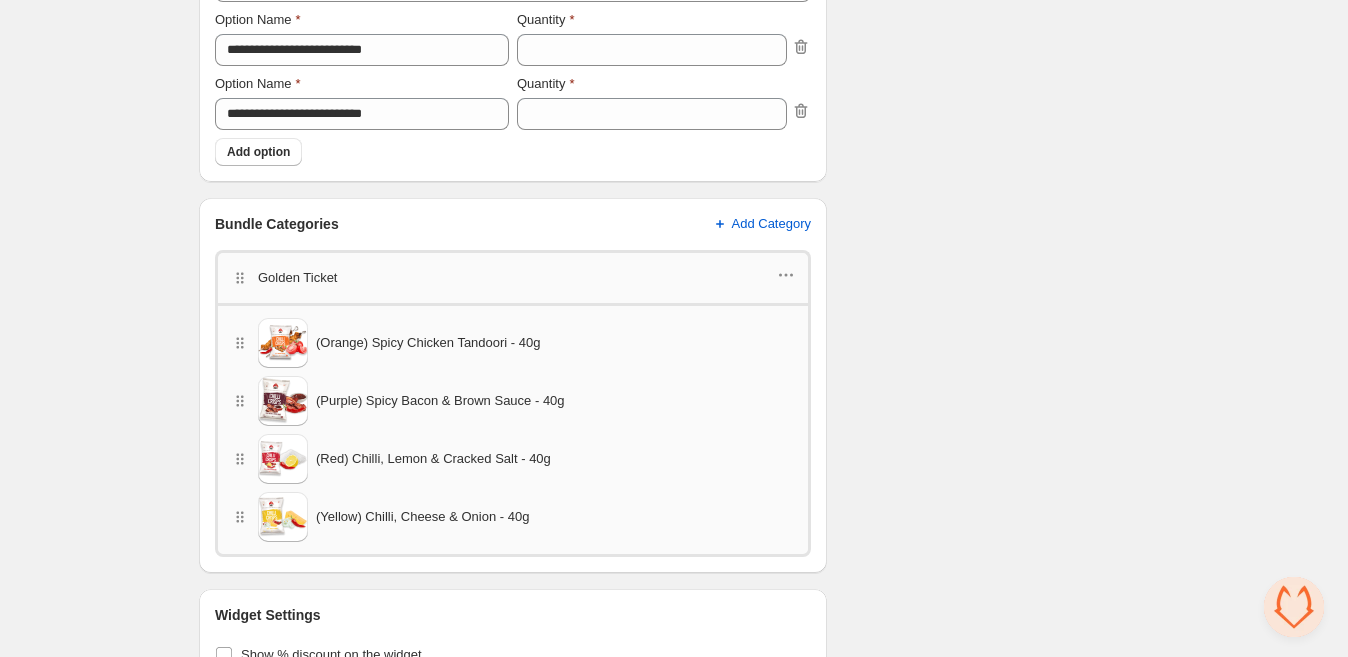 scroll, scrollTop: 763, scrollLeft: 0, axis: vertical 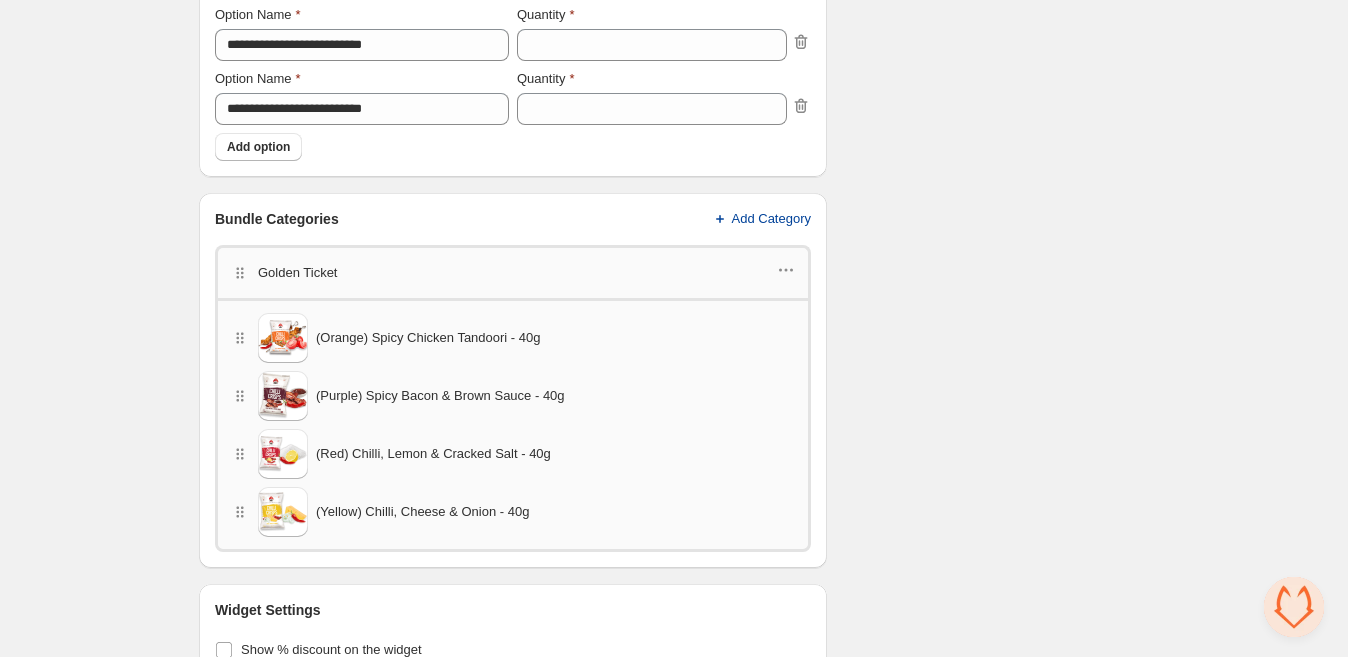 click on "Add Category" at bounding box center (772, 219) 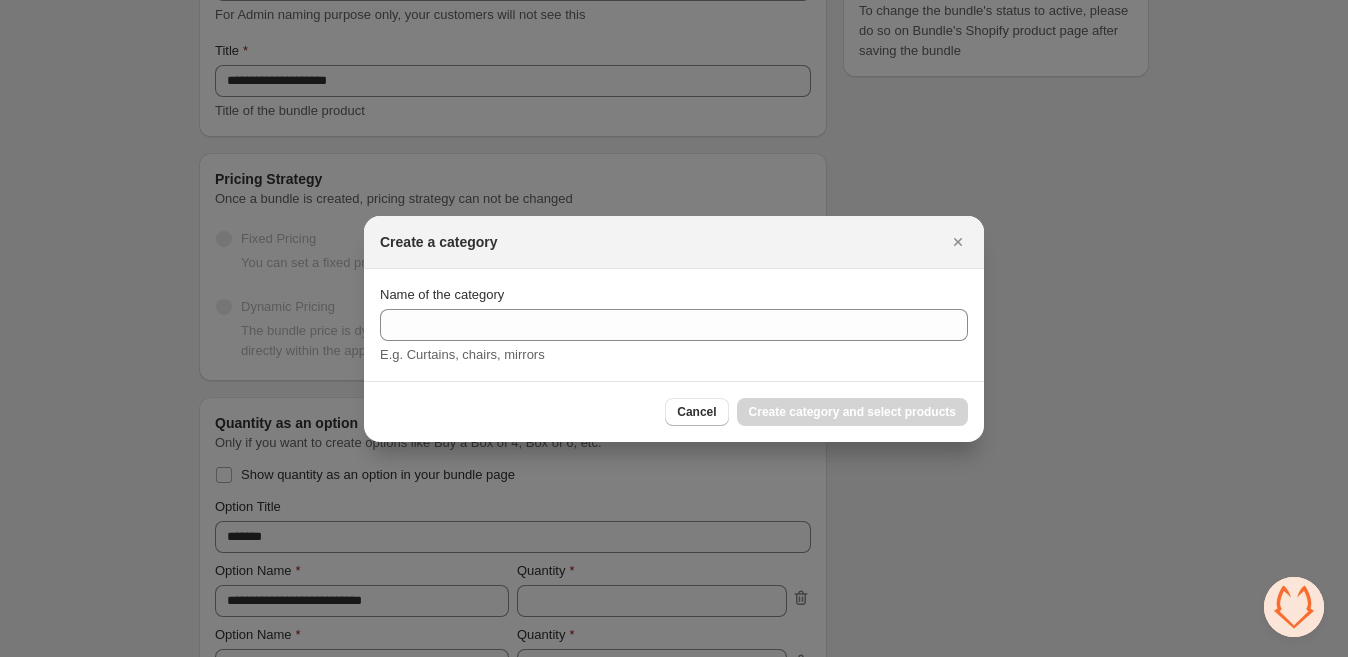 scroll, scrollTop: 0, scrollLeft: 0, axis: both 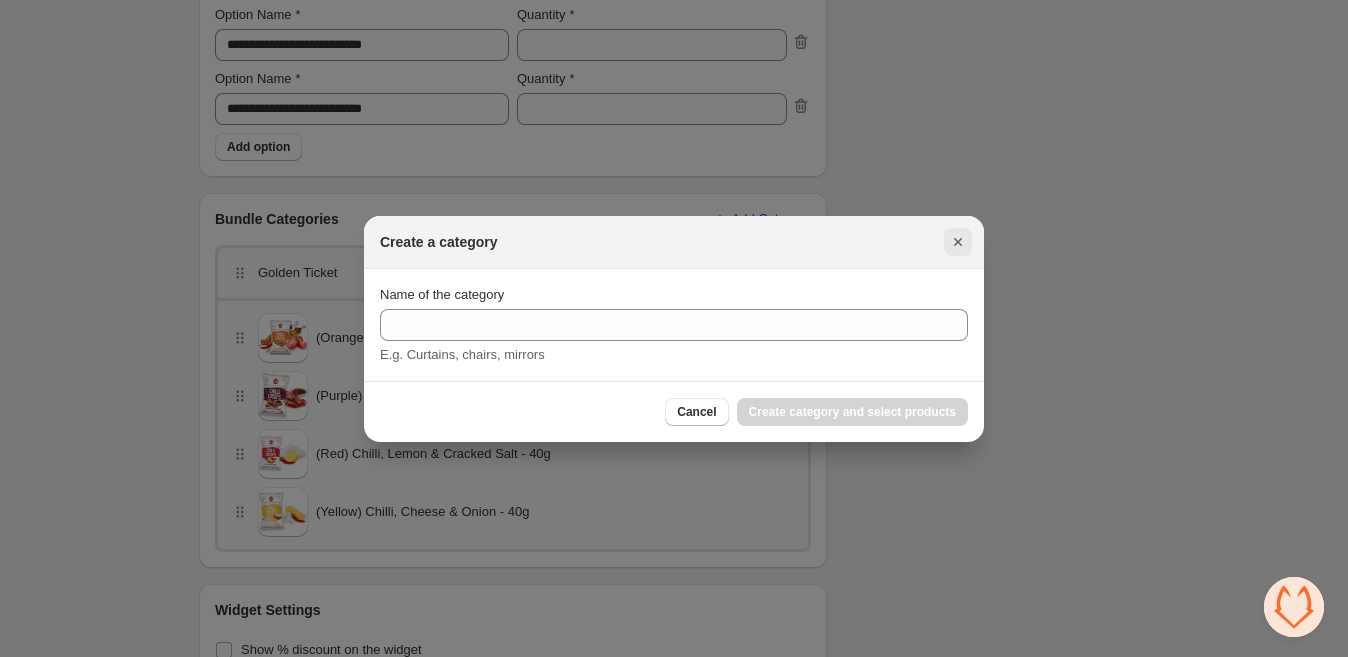 click 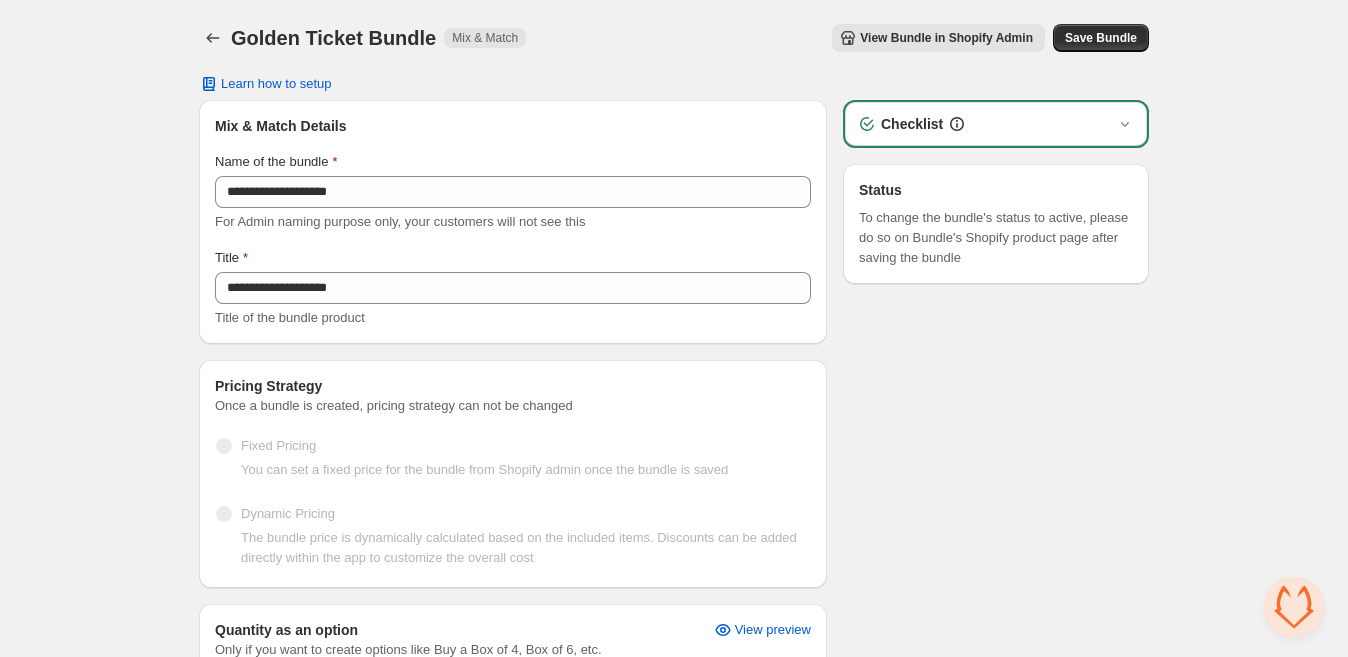 scroll, scrollTop: 763, scrollLeft: 0, axis: vertical 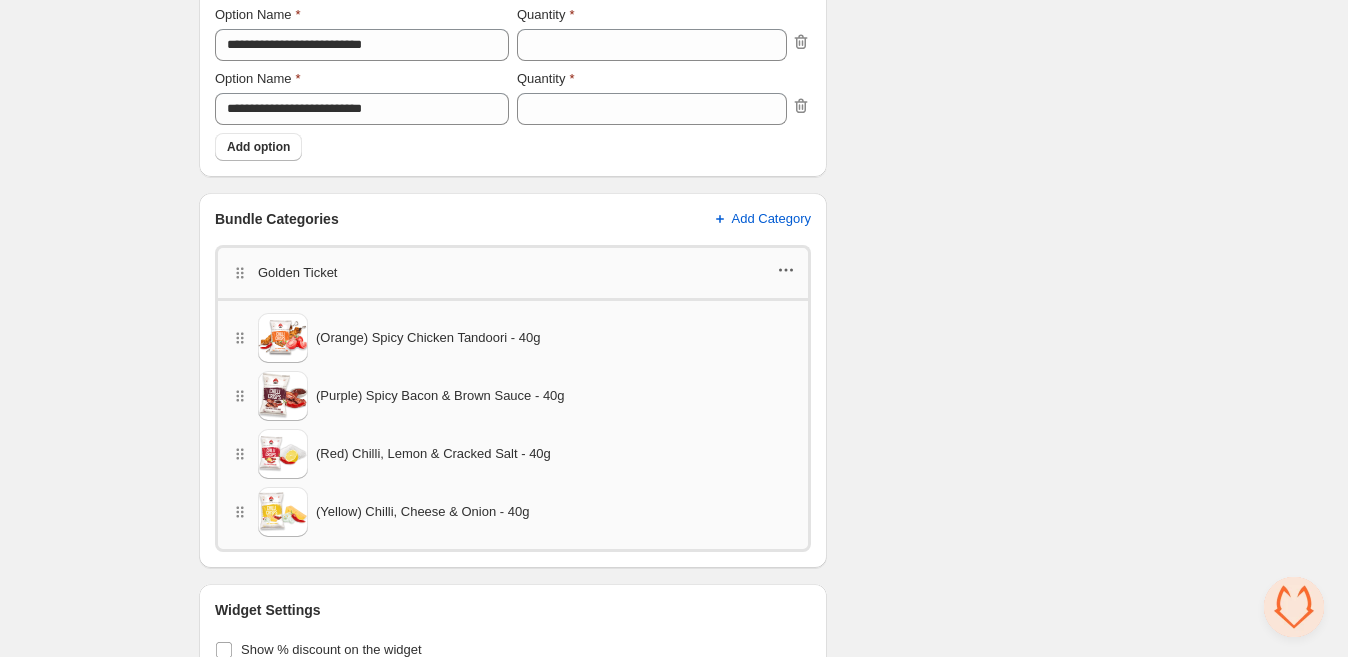 click 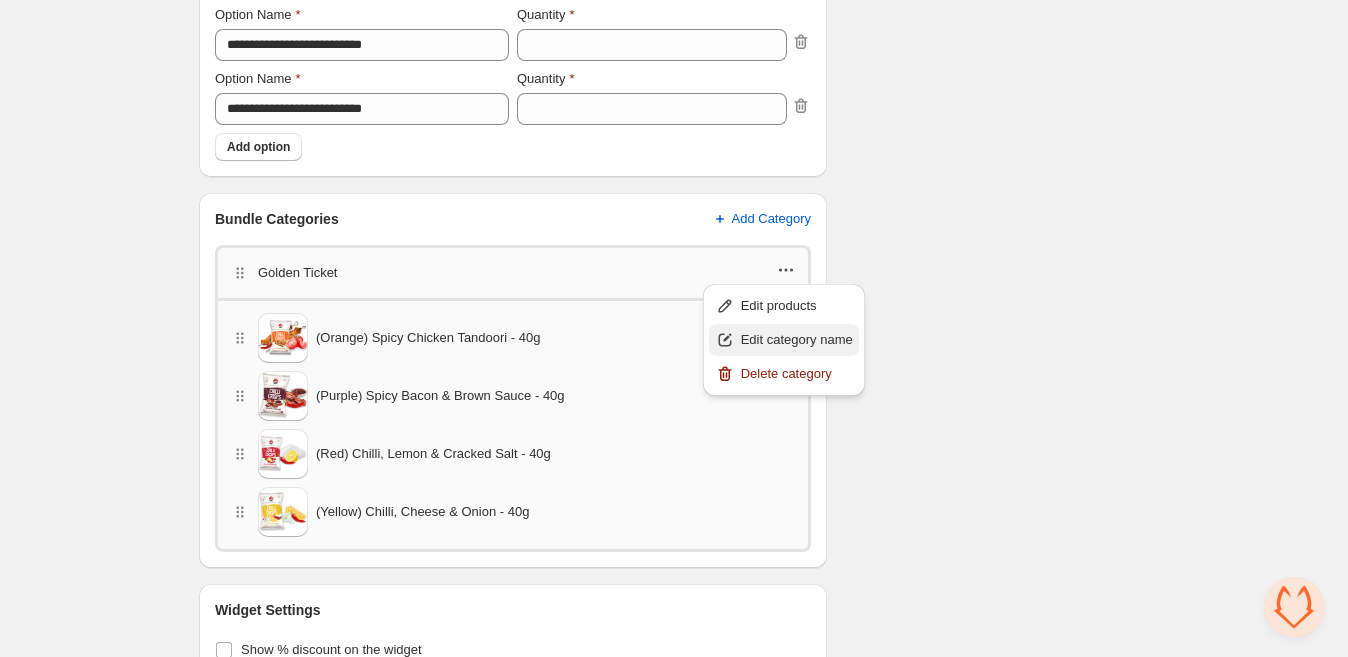 click on "Edit category name" at bounding box center (797, 340) 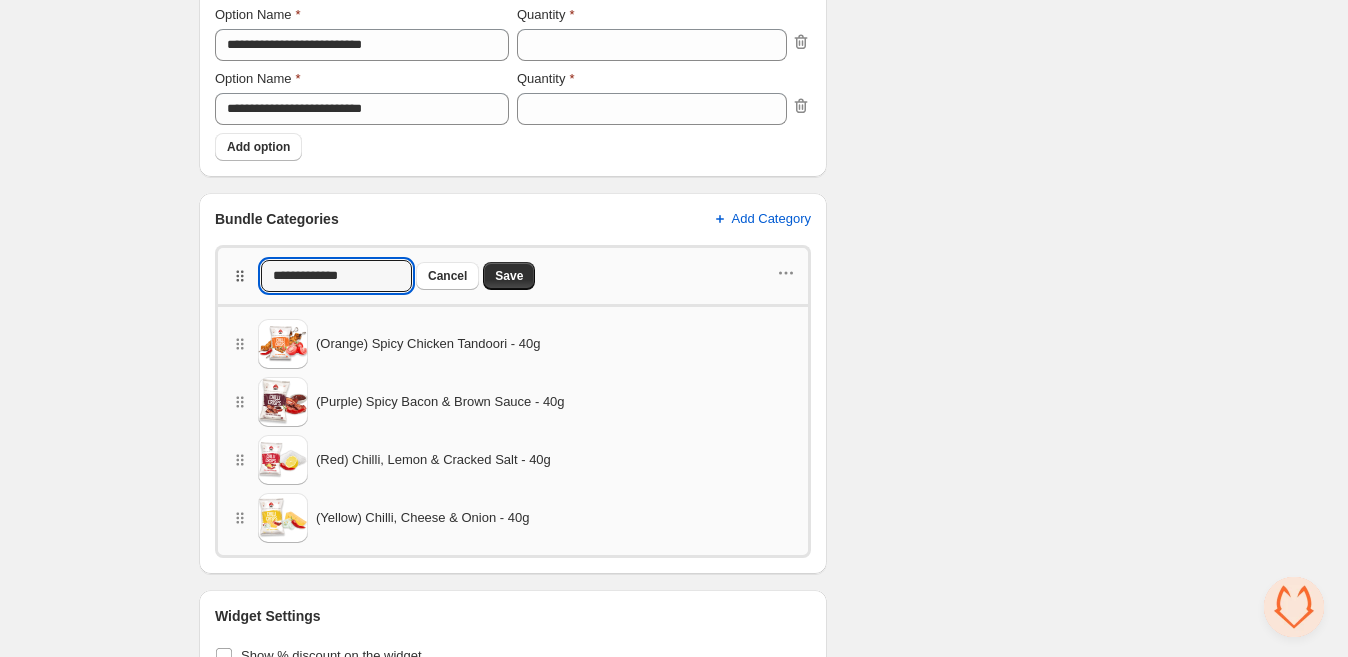 drag, startPoint x: 360, startPoint y: 274, endPoint x: 241, endPoint y: 282, distance: 119.26861 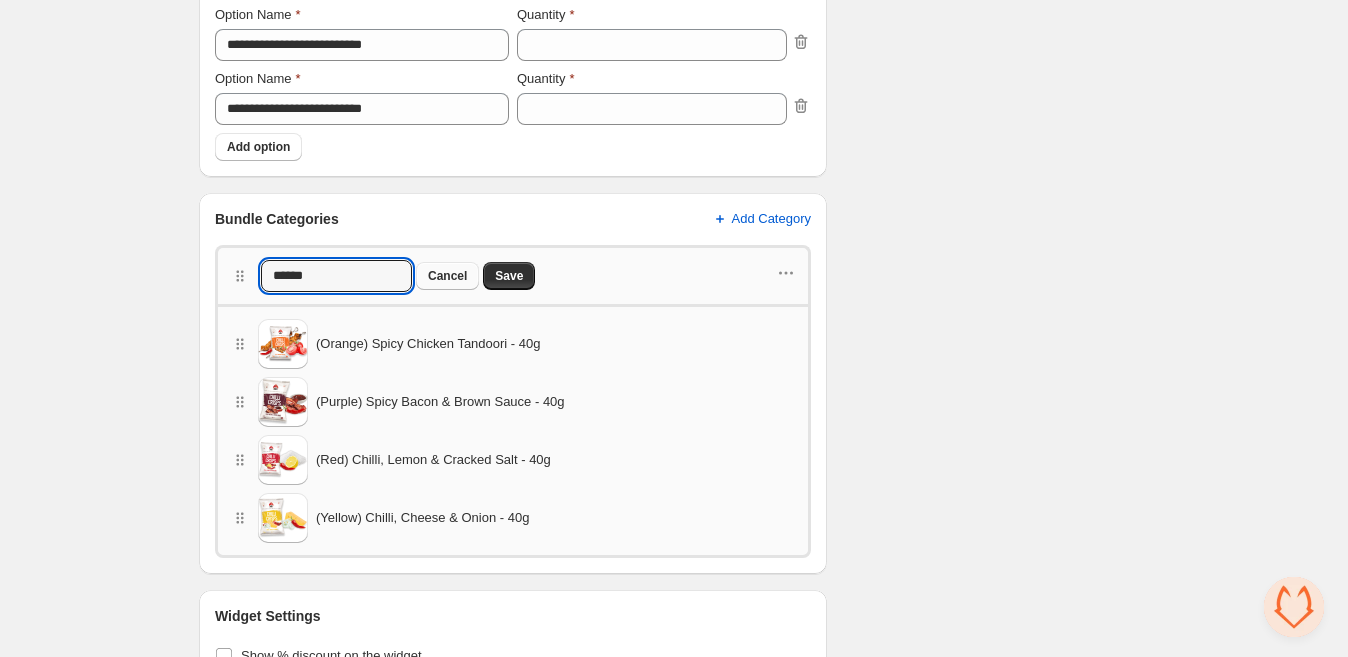 type on "******" 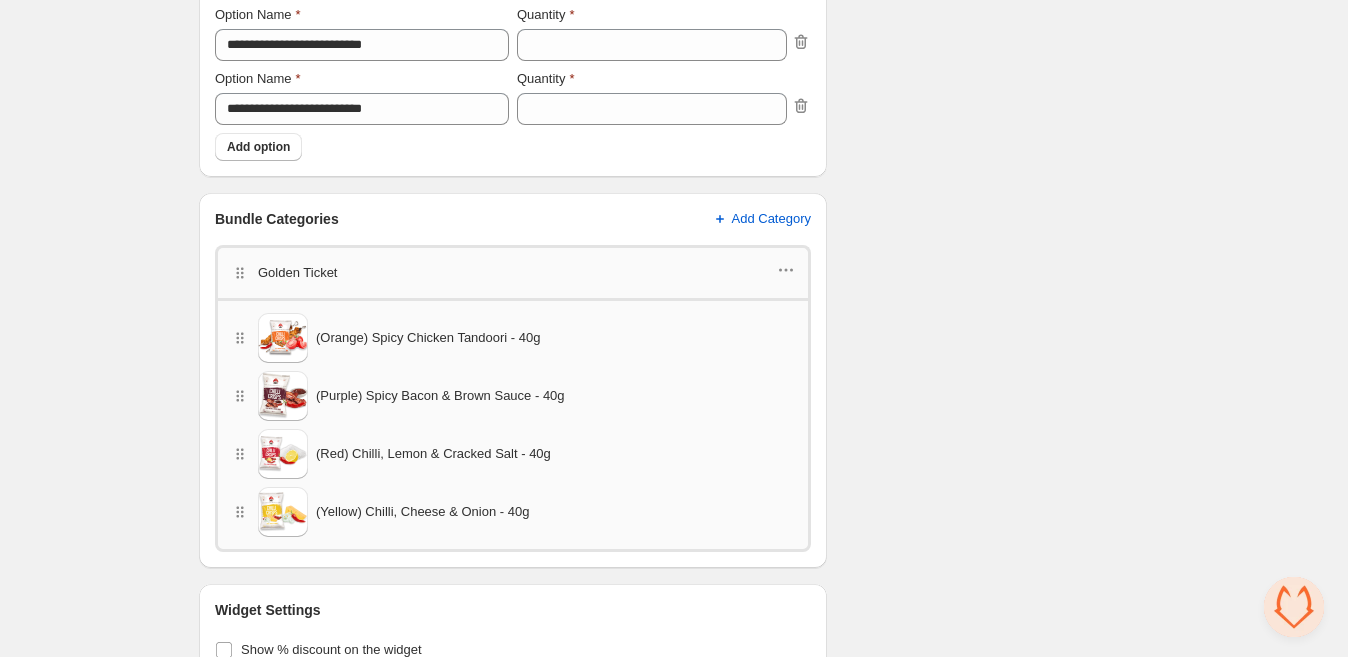 click on "Checklist Status To change the bundle's status to active, please do so on Bundle's Shopify product page after saving the bundle" at bounding box center (996, 30) 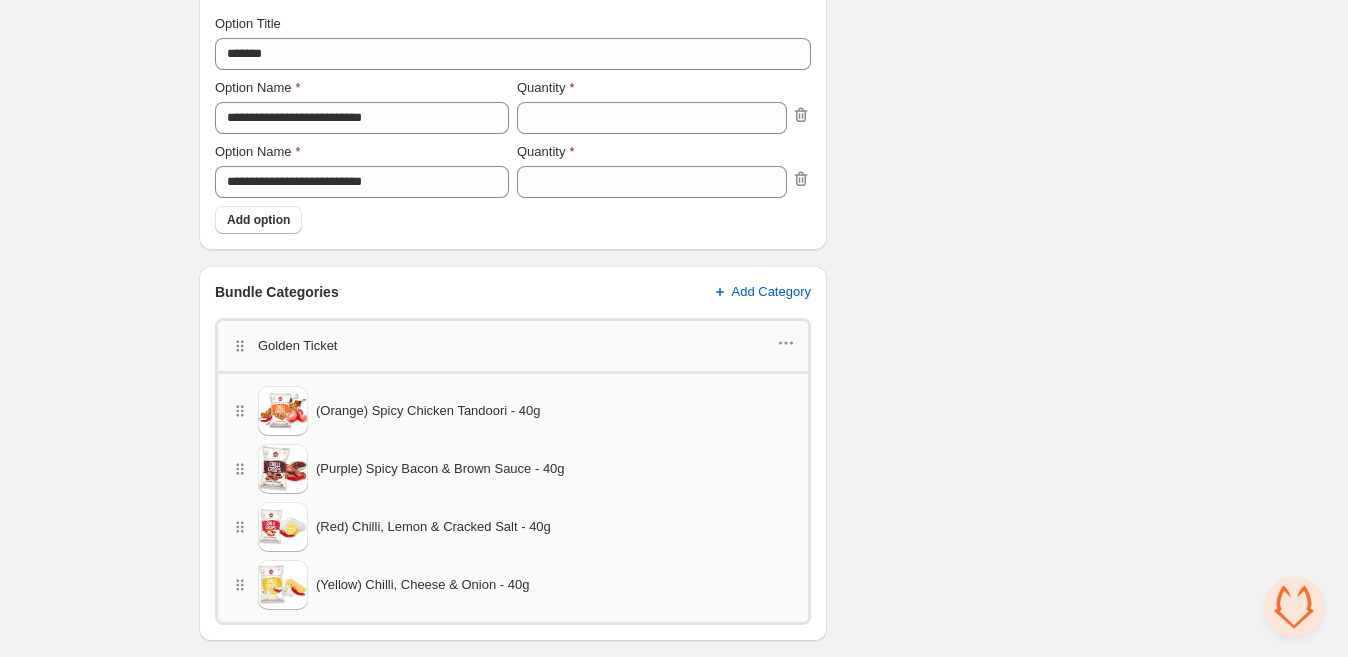 scroll, scrollTop: 683, scrollLeft: 0, axis: vertical 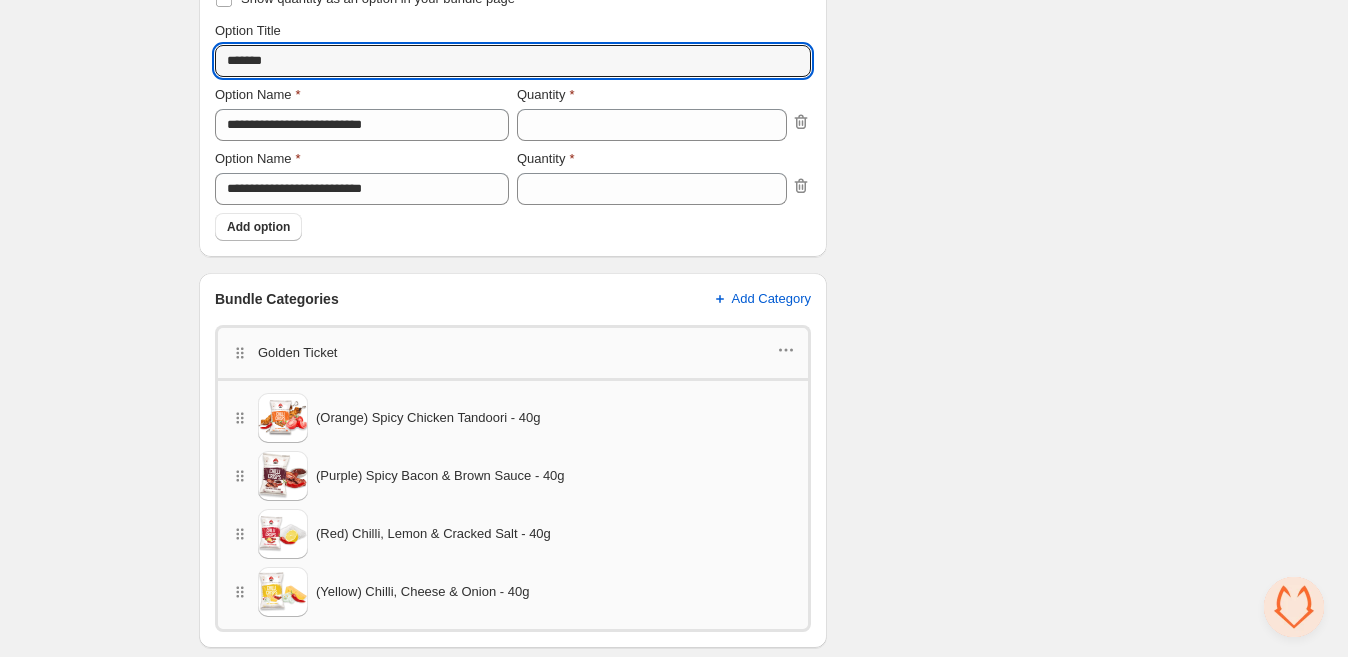 drag, startPoint x: 302, startPoint y: 64, endPoint x: 142, endPoint y: 55, distance: 160.25293 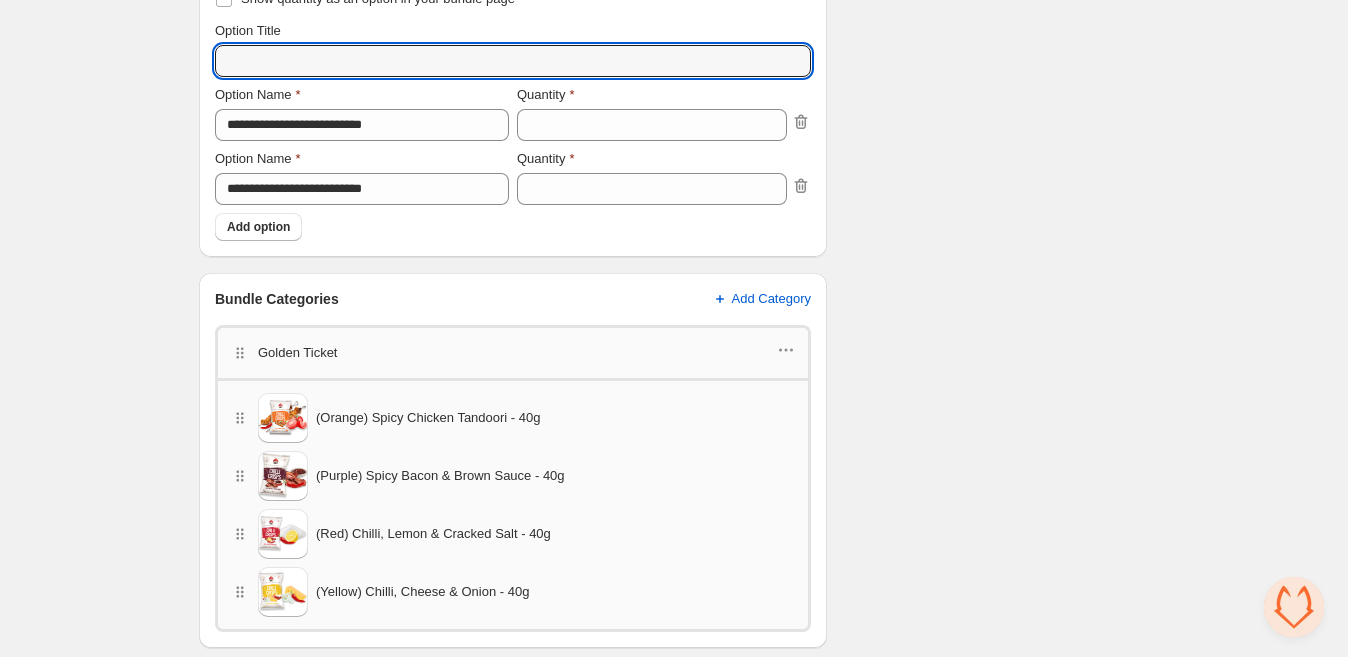 type 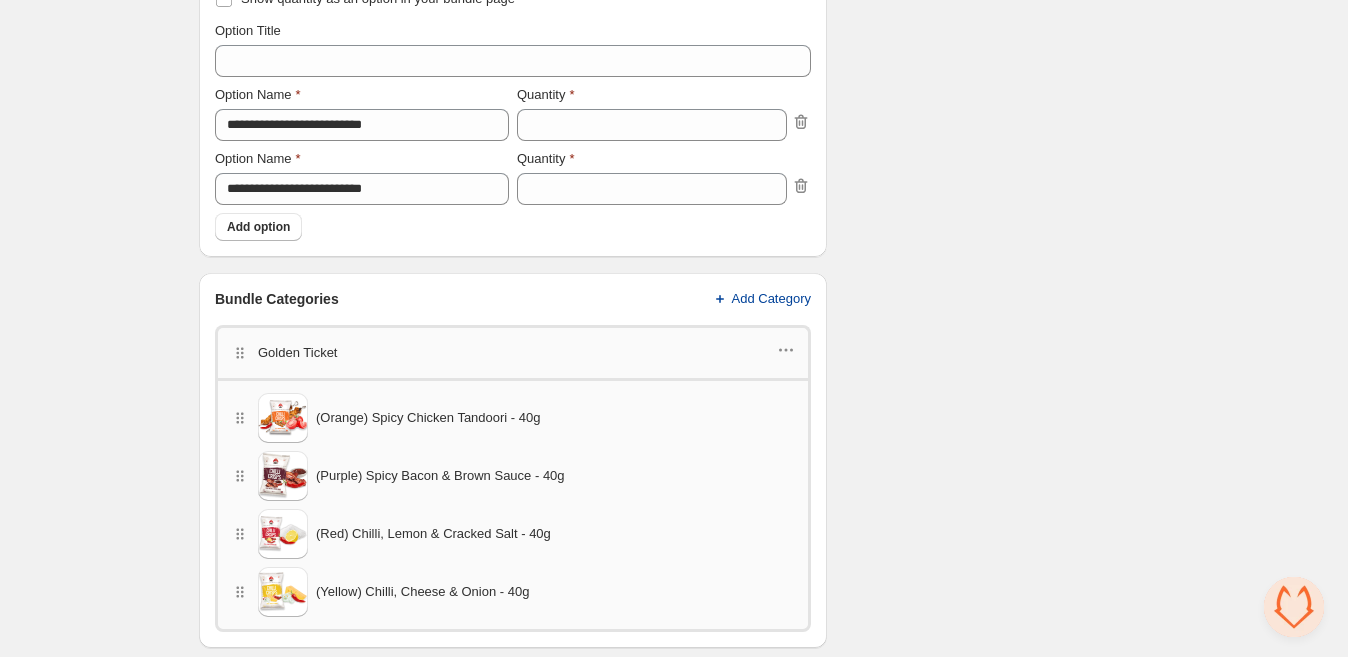 click on "Add Category" at bounding box center (772, 299) 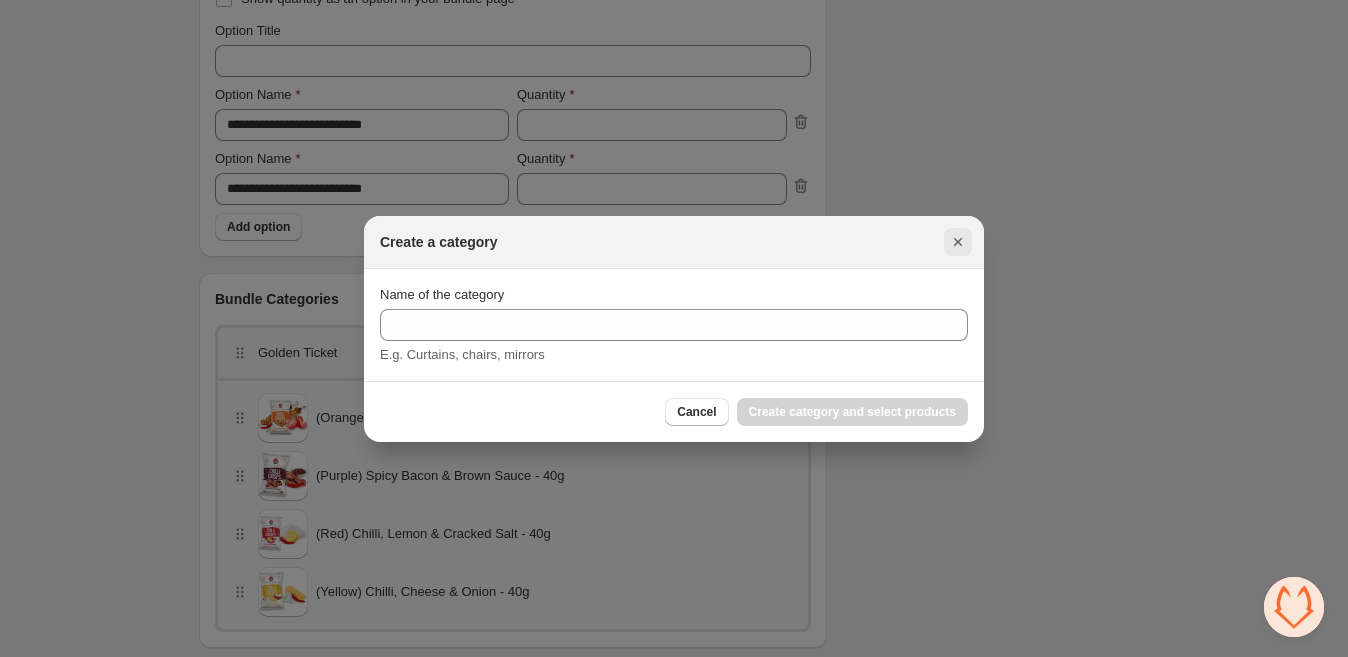 click 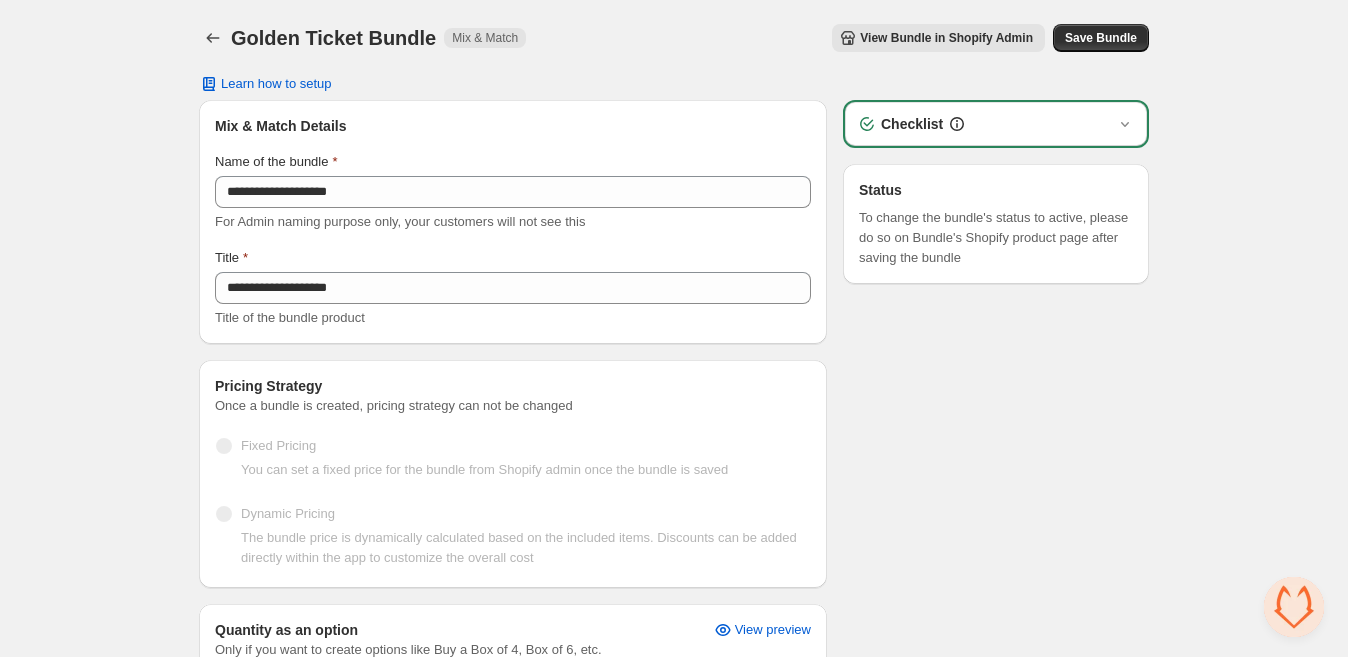 scroll, scrollTop: 683, scrollLeft: 0, axis: vertical 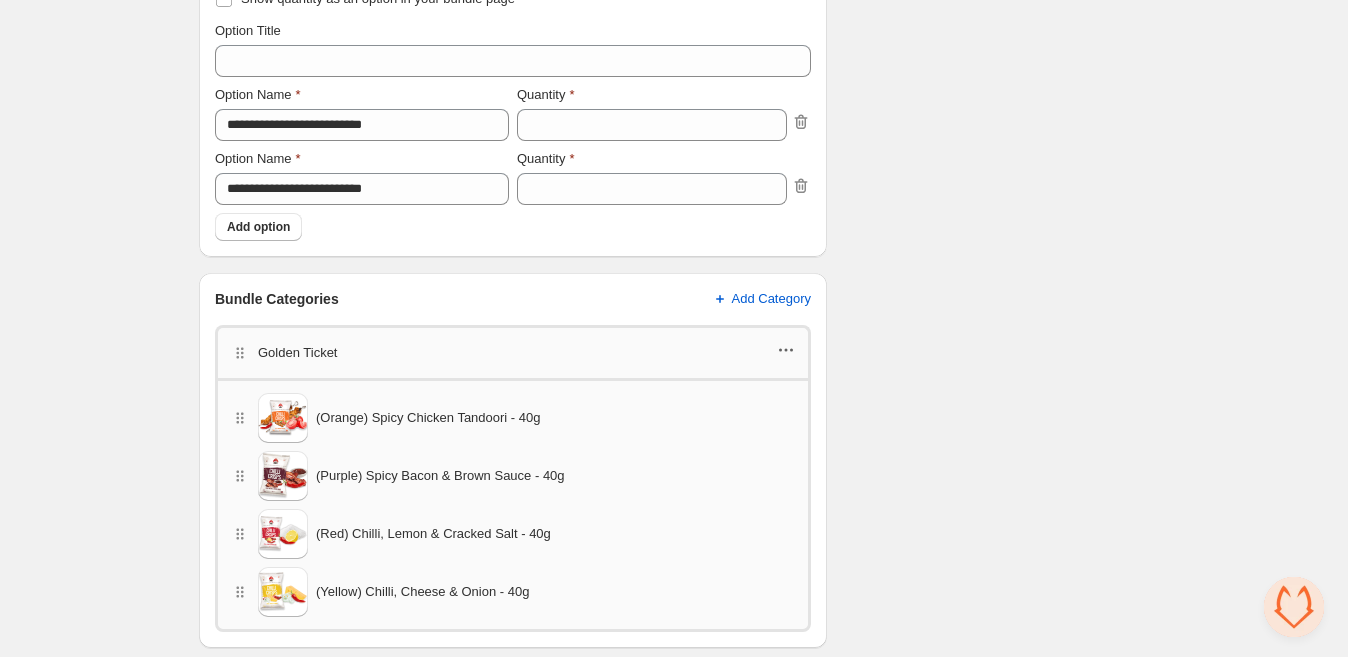 click 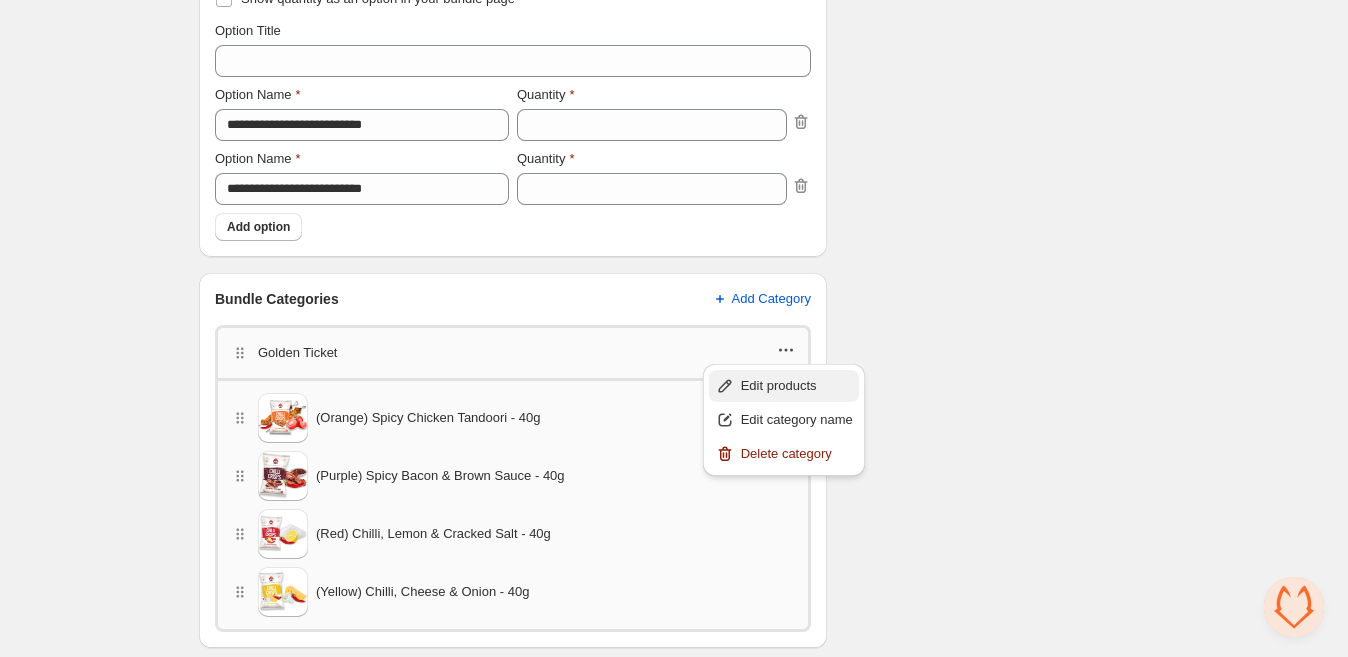 click on "Edit products" at bounding box center [797, 386] 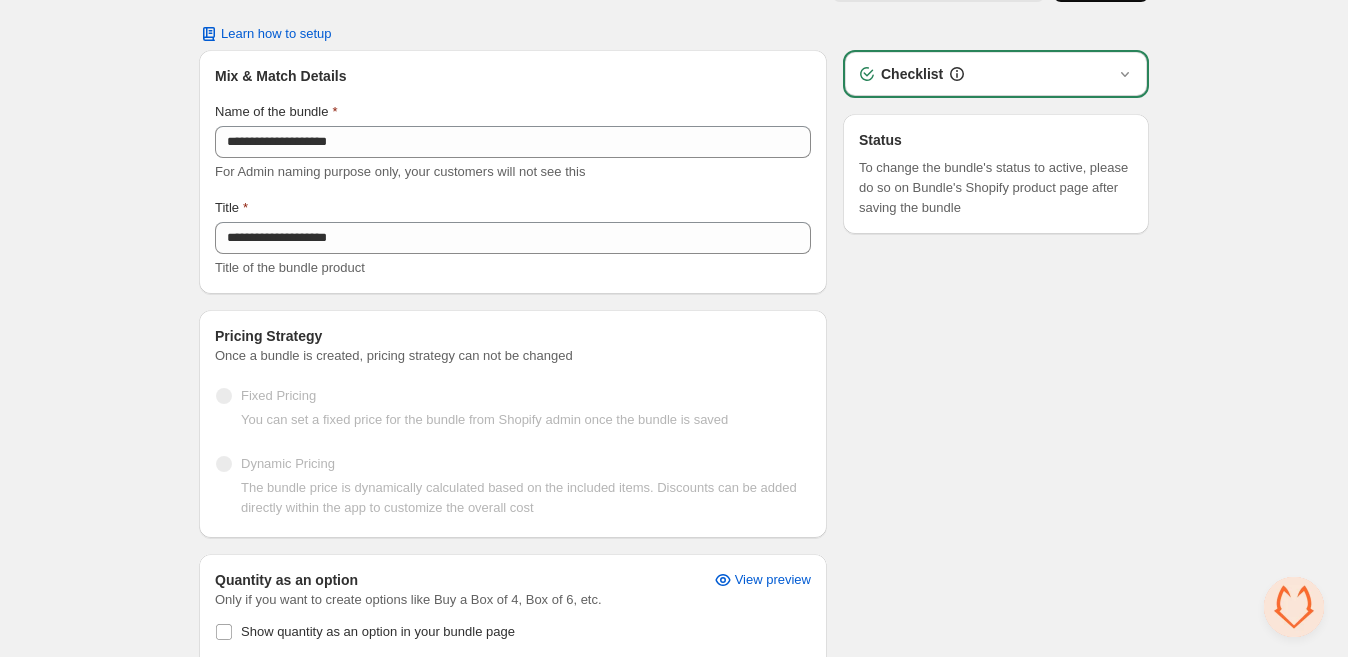 scroll, scrollTop: 0, scrollLeft: 0, axis: both 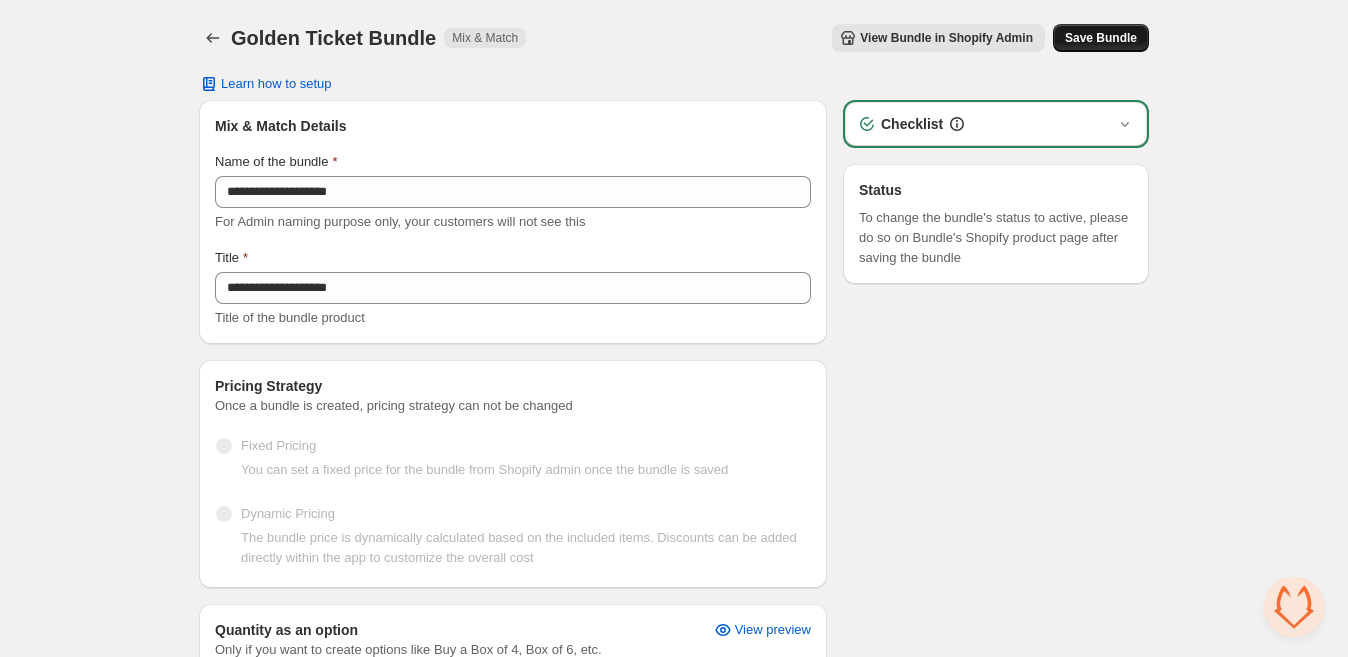 click on "Save Bundle" at bounding box center (1101, 38) 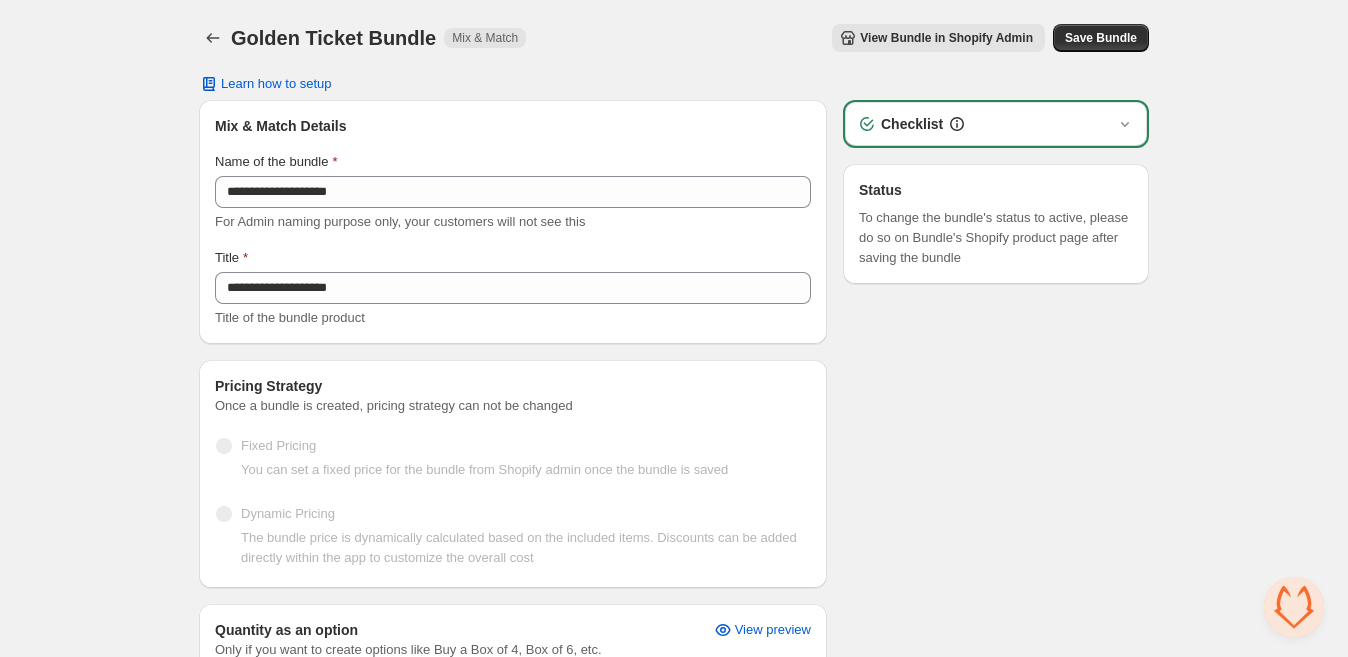 click on "View Bundle in Shopify Admin" at bounding box center (946, 38) 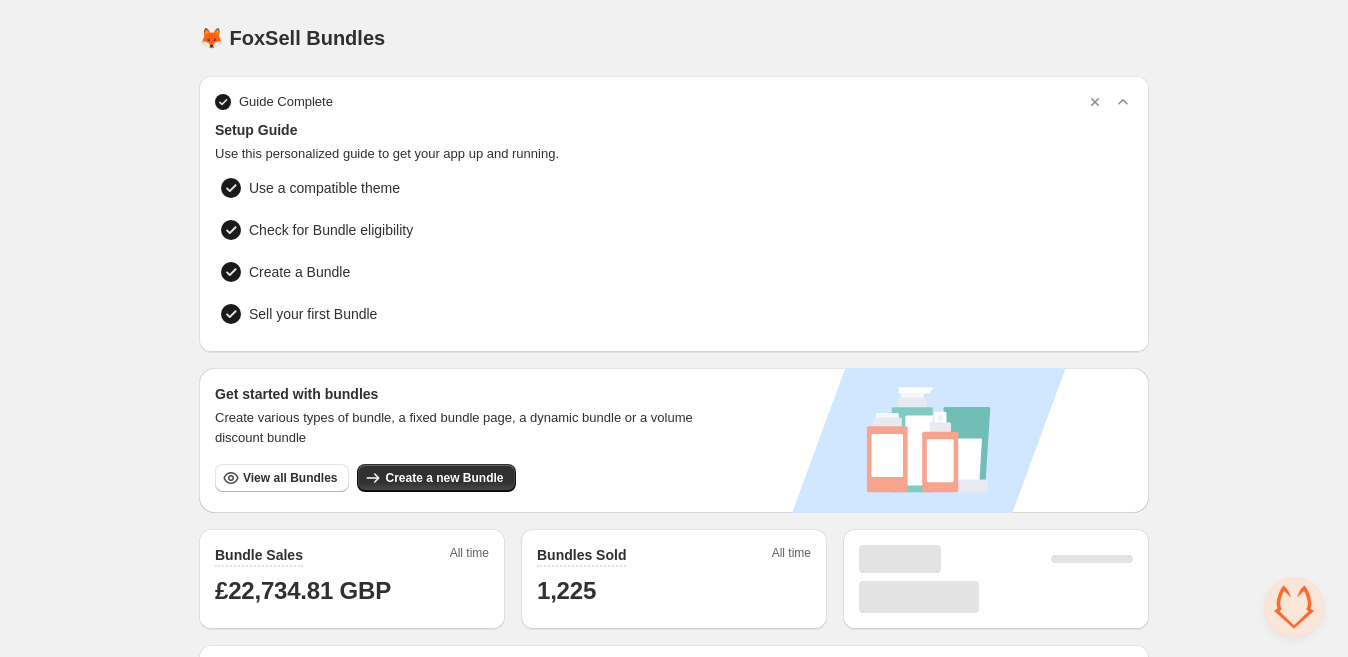 scroll, scrollTop: 0, scrollLeft: 0, axis: both 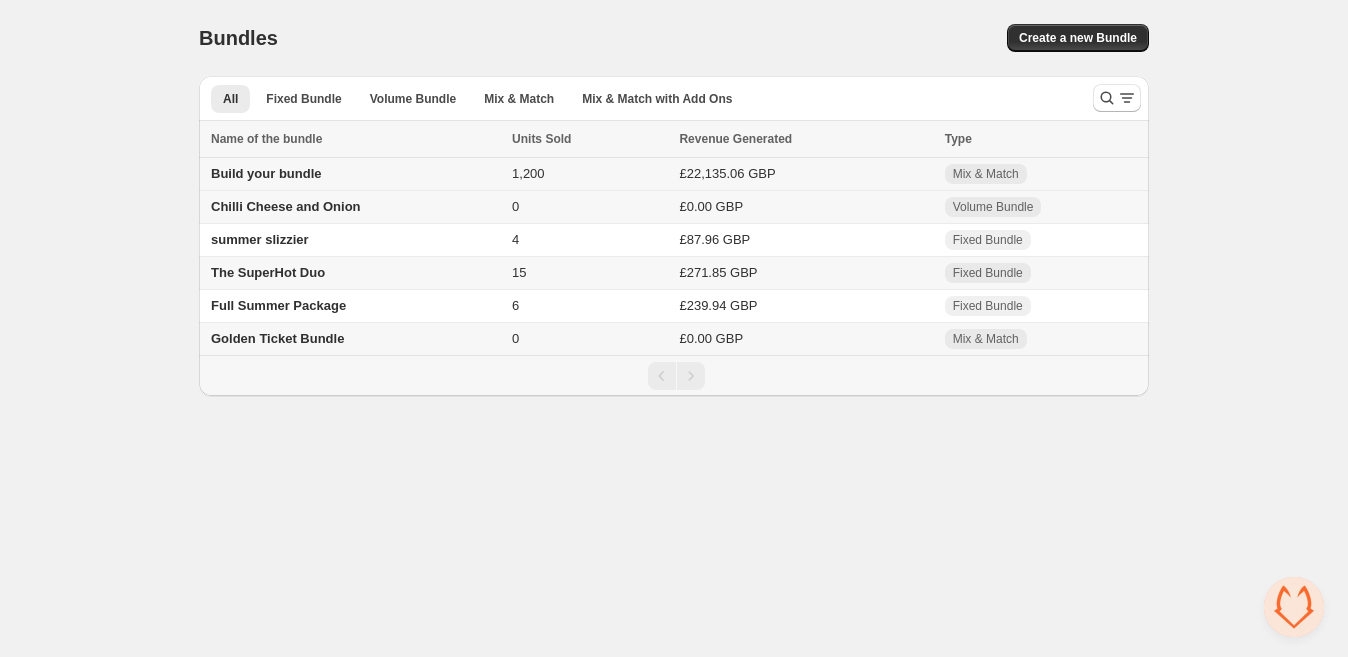 click on "Build your bundle" at bounding box center [266, 173] 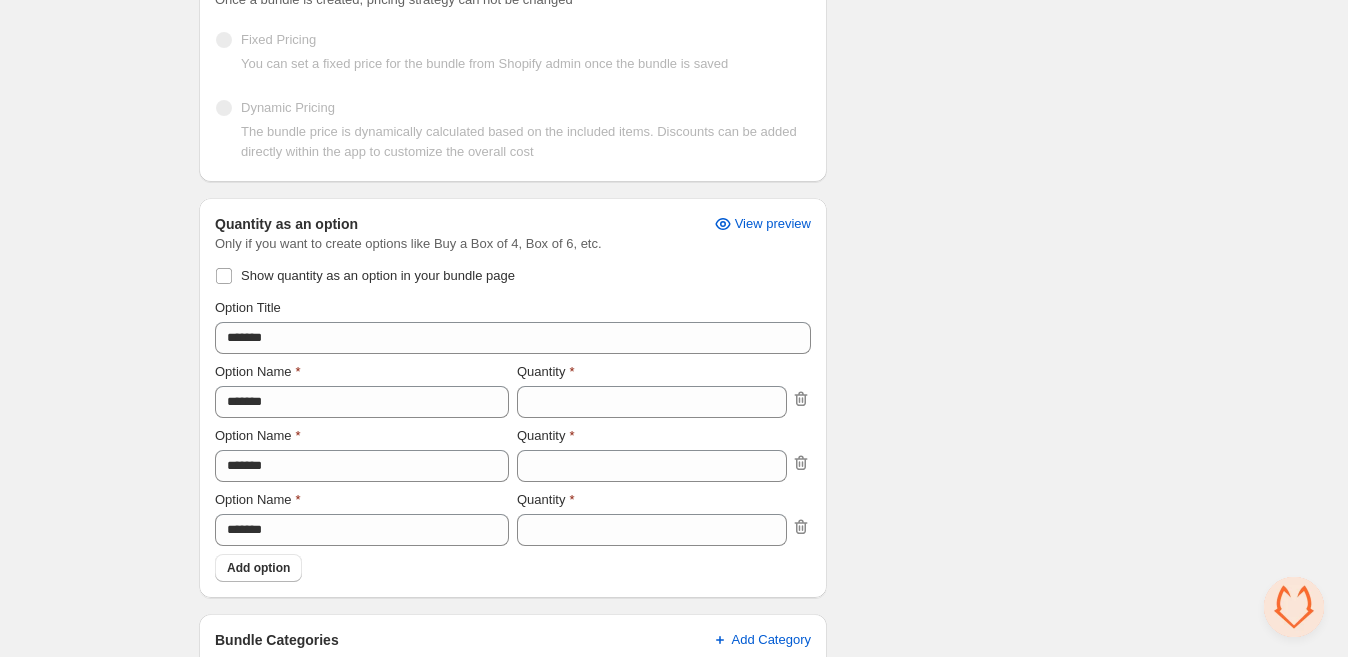 scroll, scrollTop: 0, scrollLeft: 0, axis: both 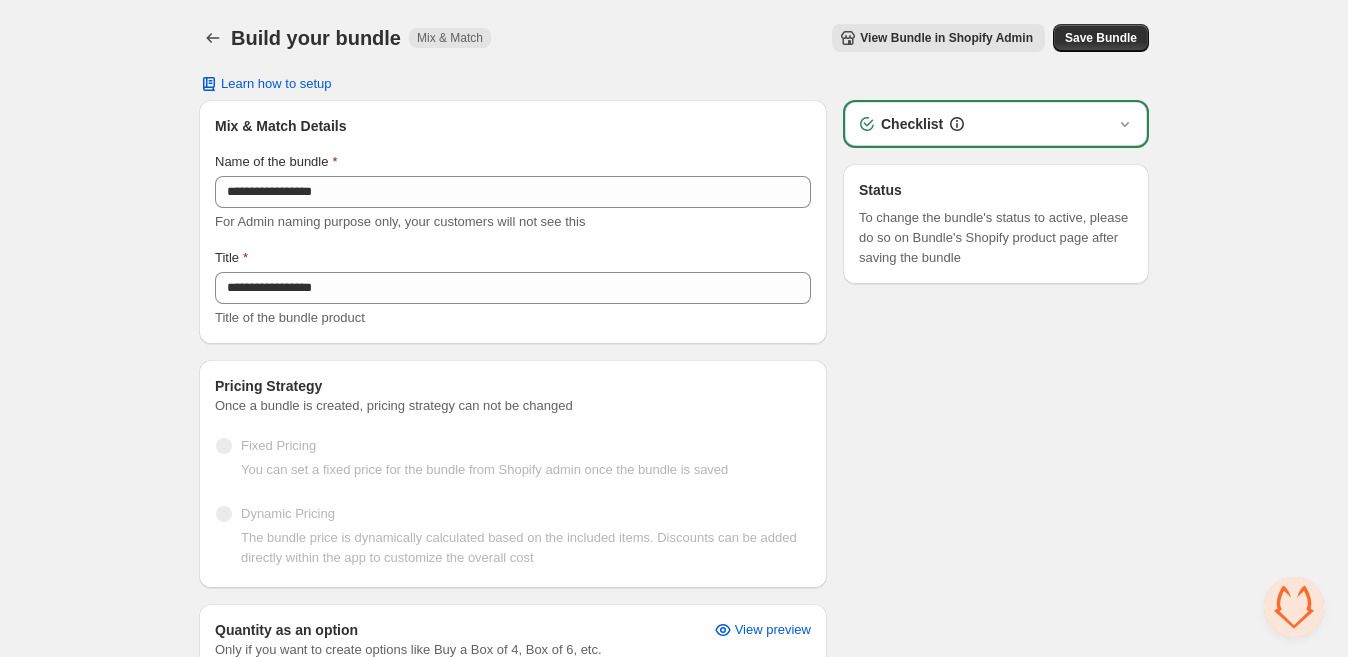 click on "View Bundle in Shopify Admin" at bounding box center [946, 38] 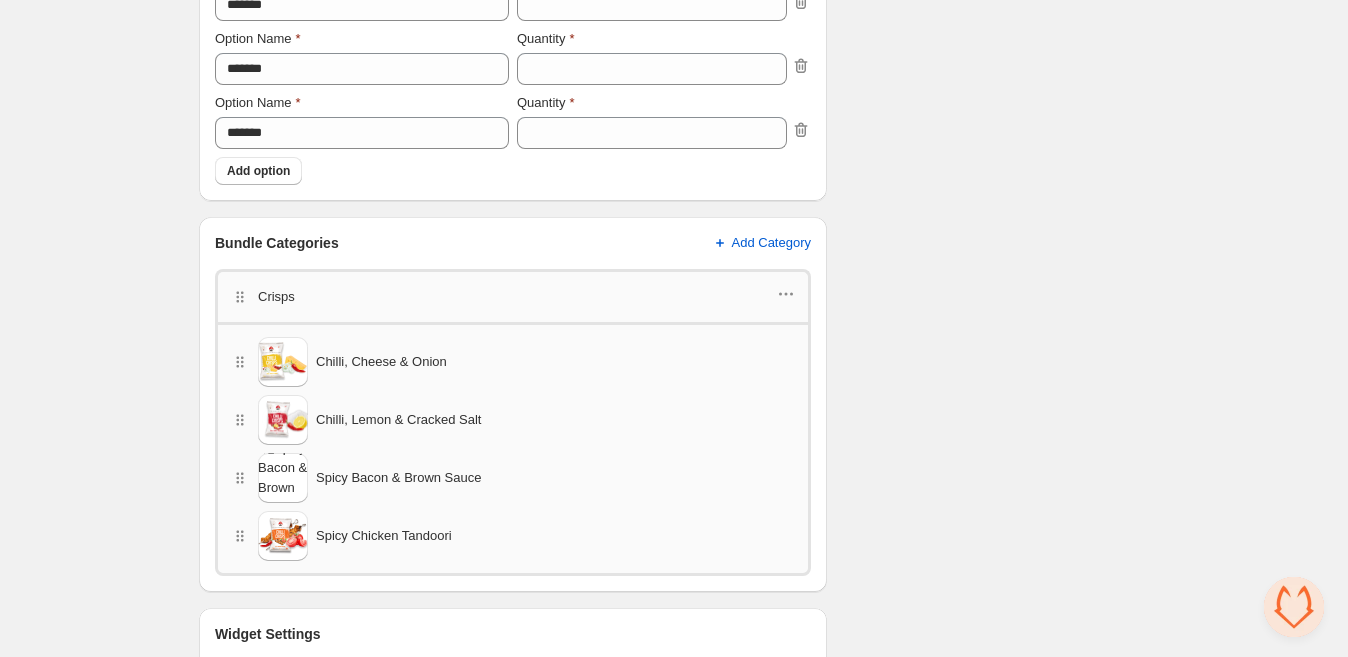 scroll, scrollTop: 805, scrollLeft: 0, axis: vertical 